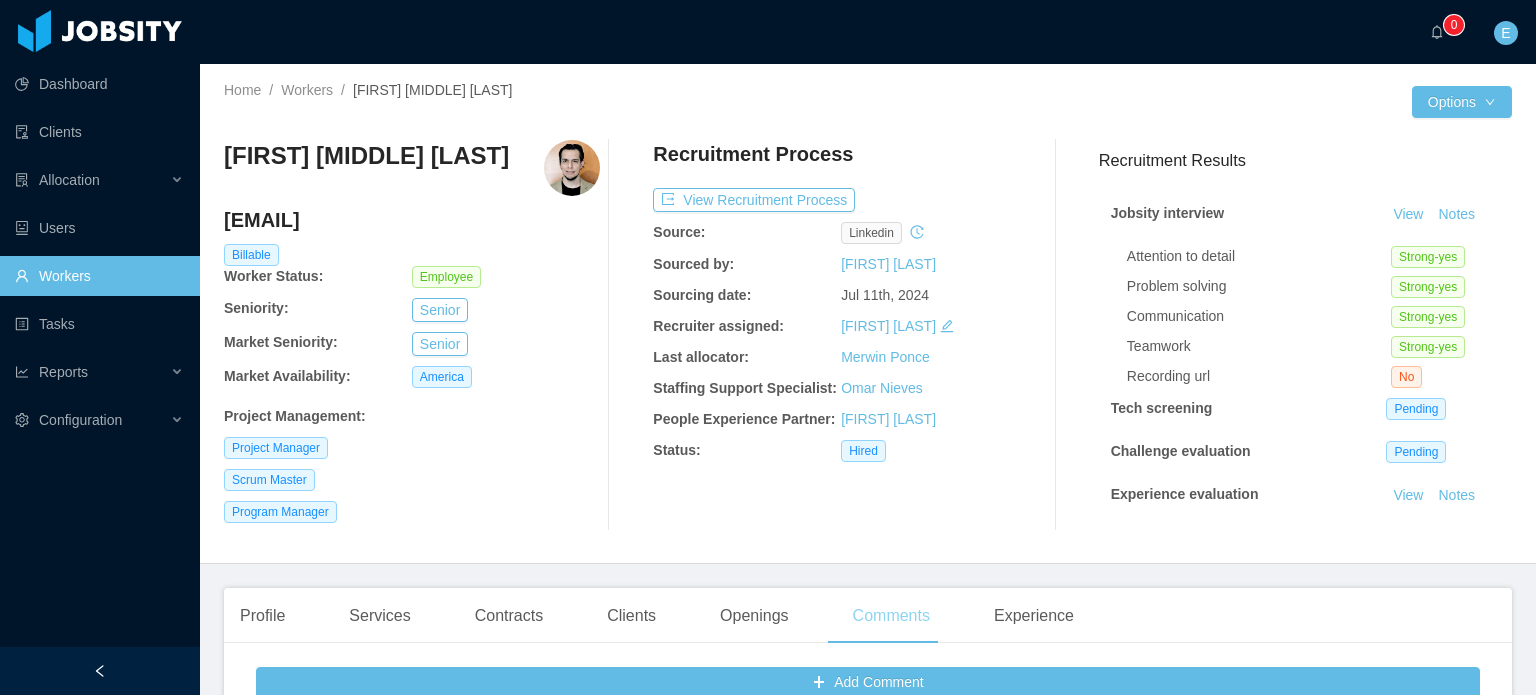 scroll, scrollTop: 0, scrollLeft: 0, axis: both 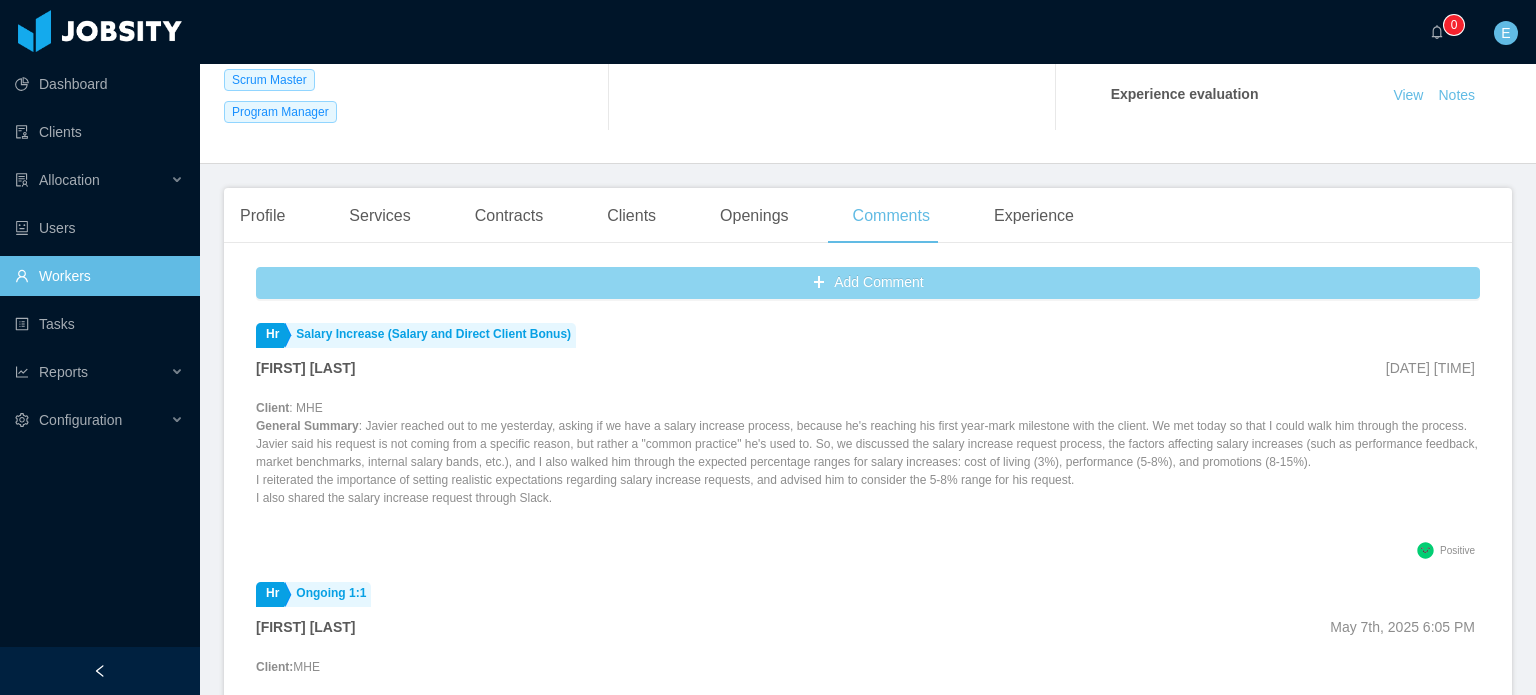 click on "Add Comment" at bounding box center [868, 283] 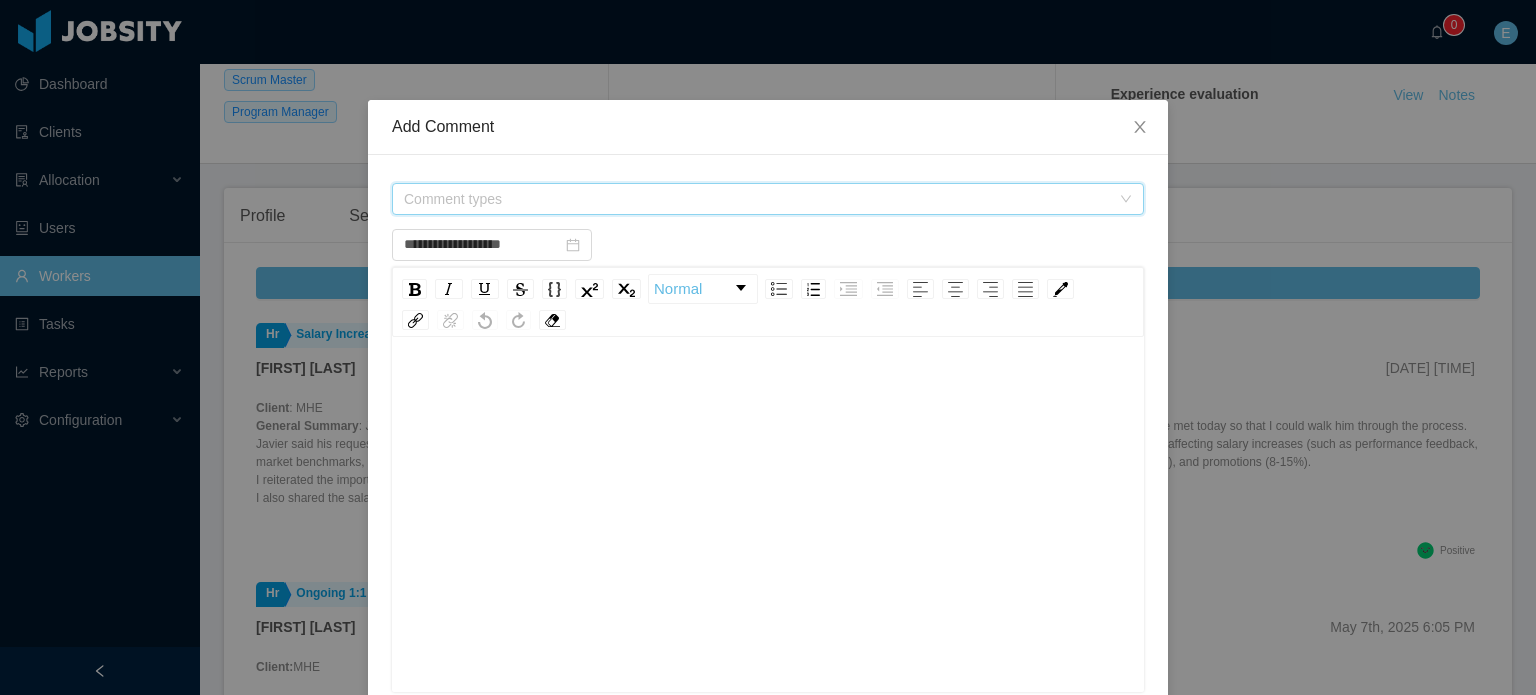 click on "Comment types" at bounding box center (761, 199) 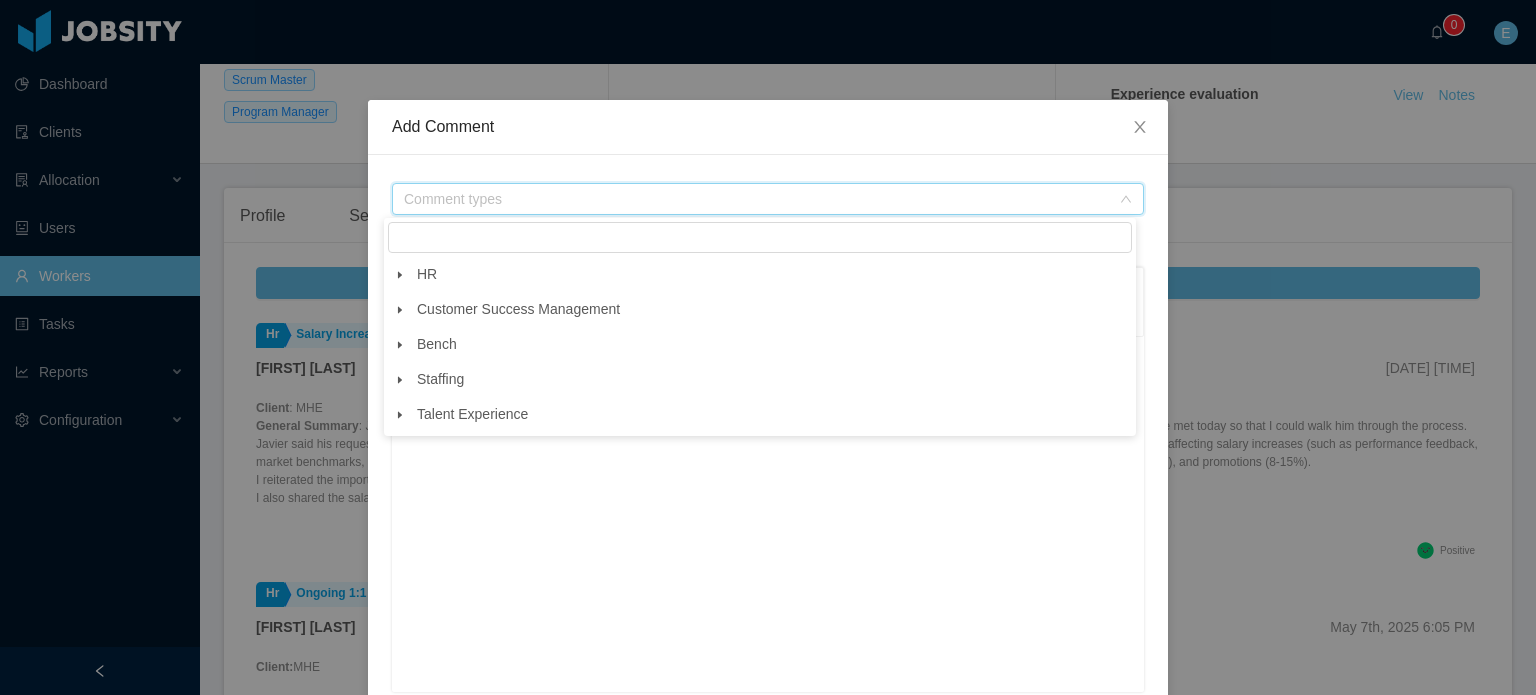 click 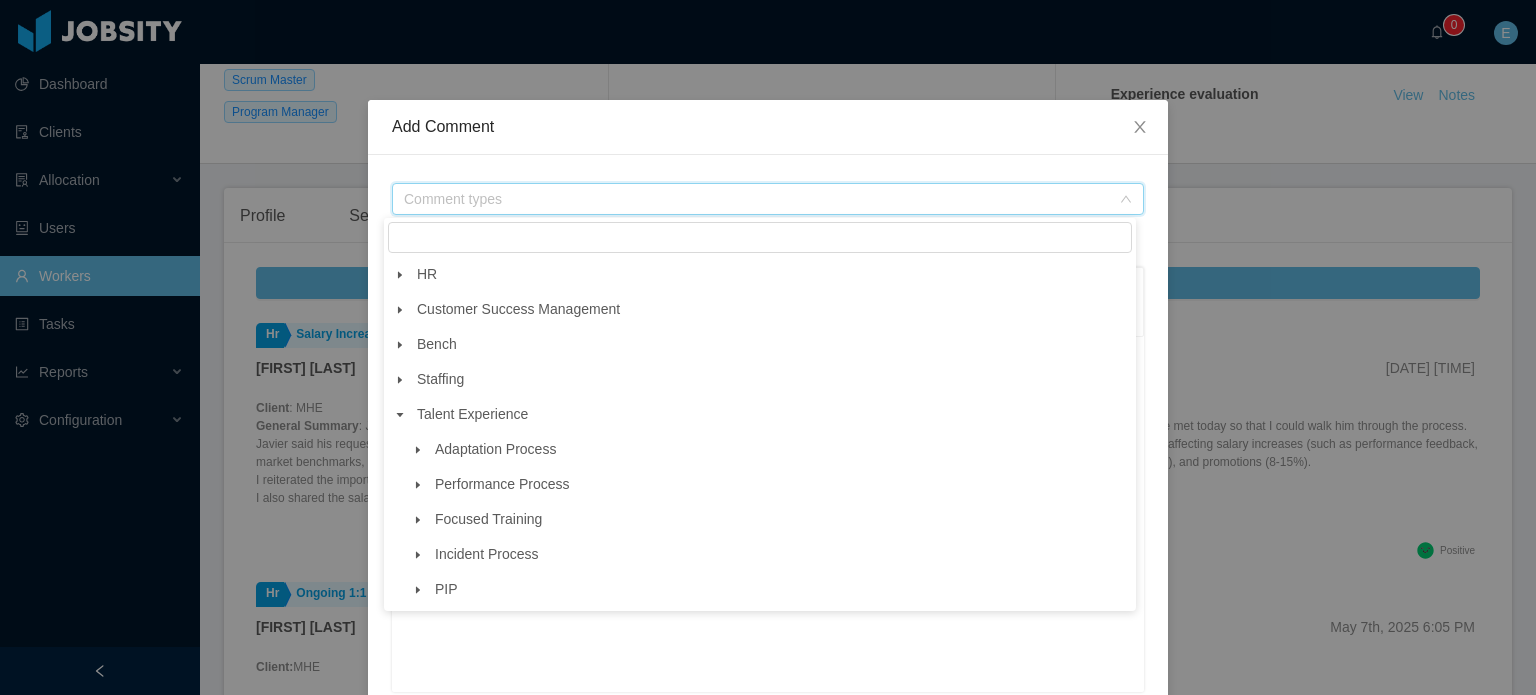 click at bounding box center (418, 485) 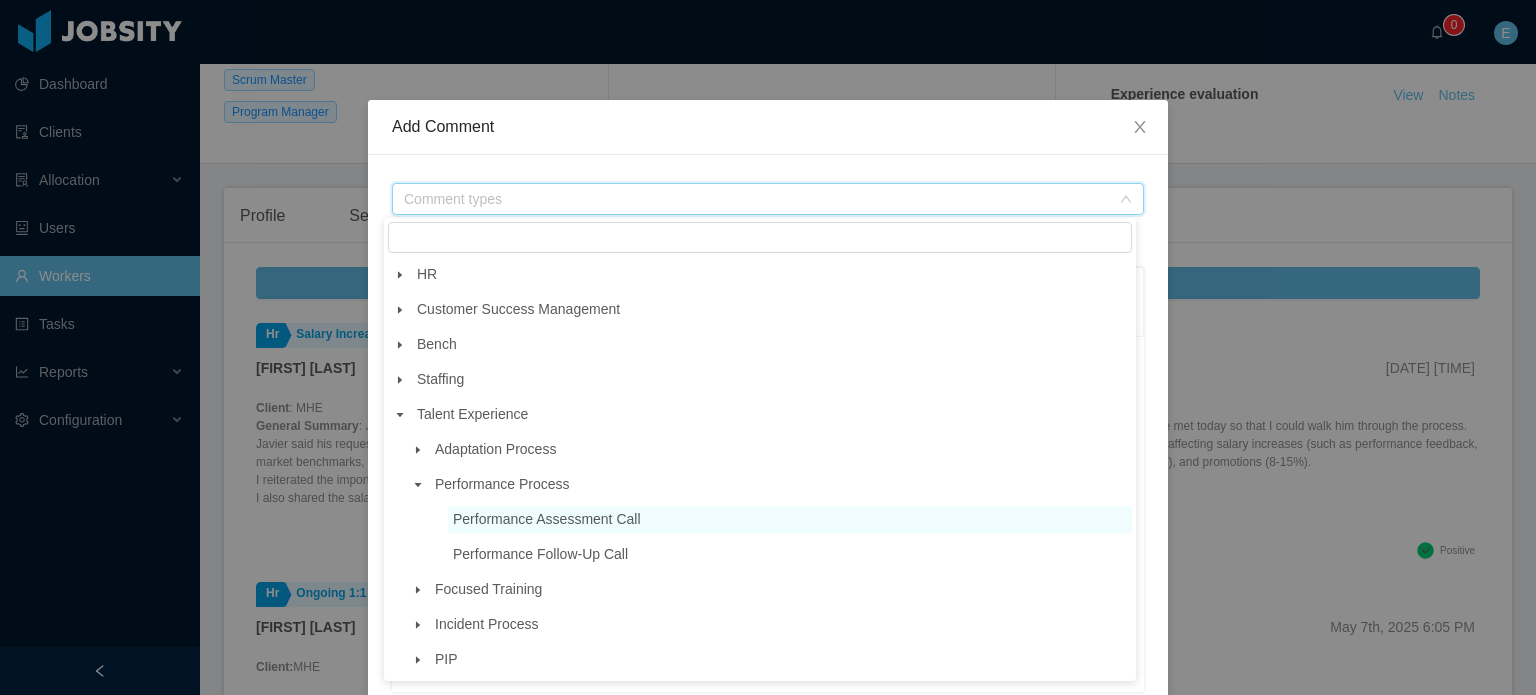 click on "Performance Assessment Call" at bounding box center [547, 519] 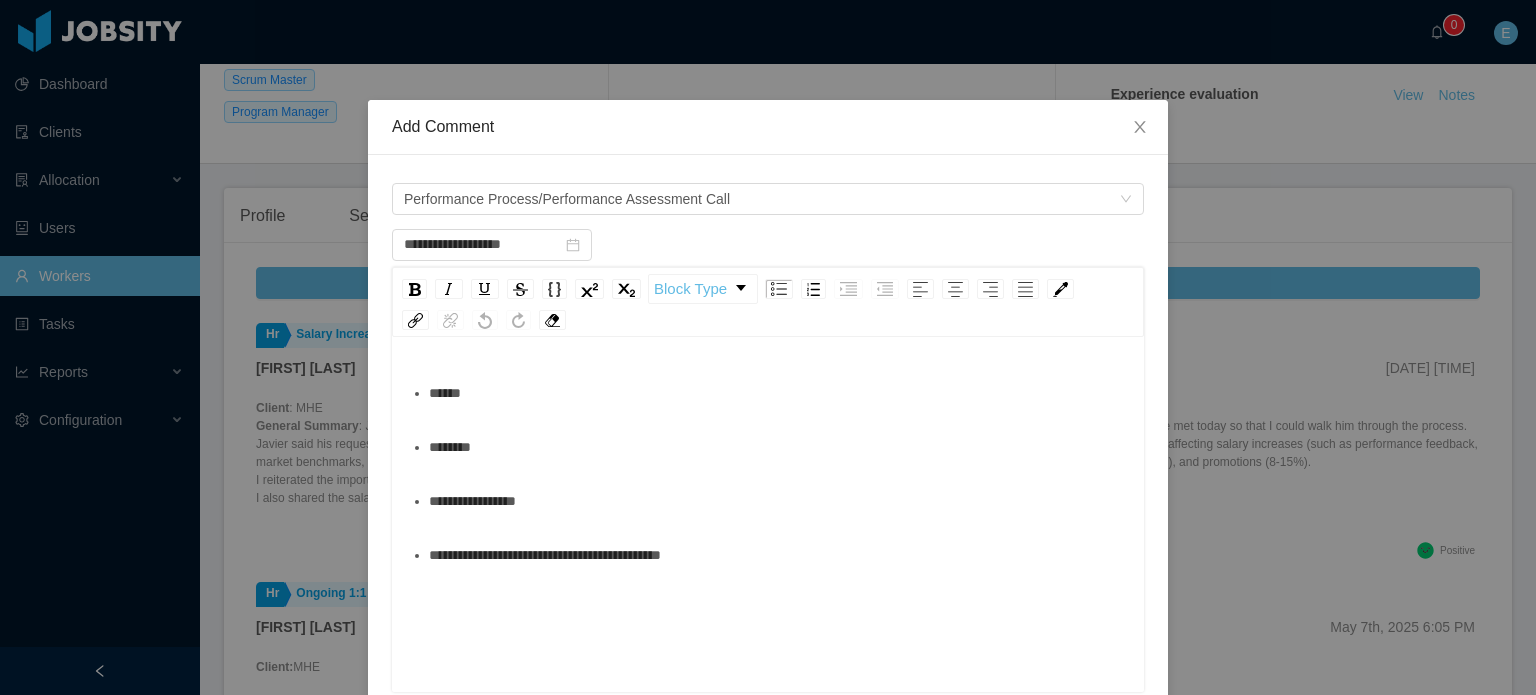 click on "********" at bounding box center [779, 447] 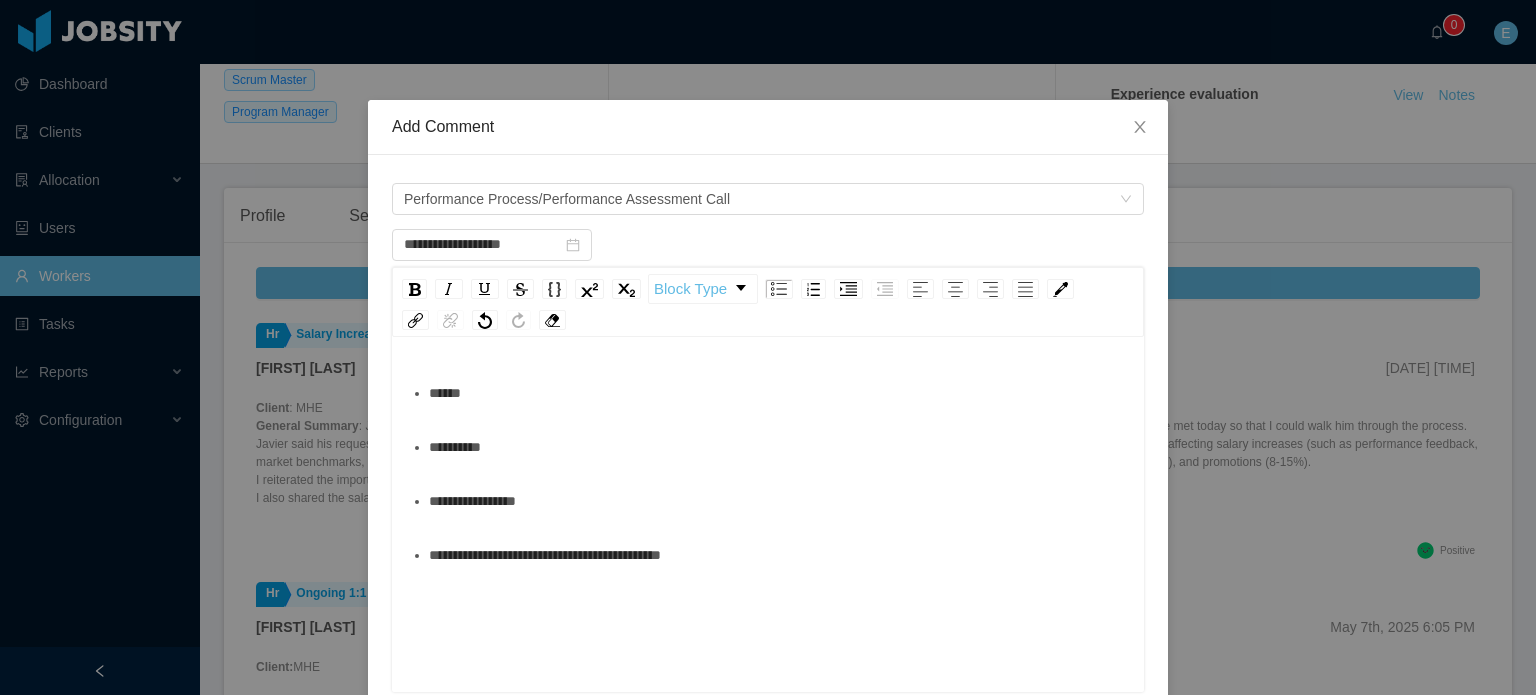 paste 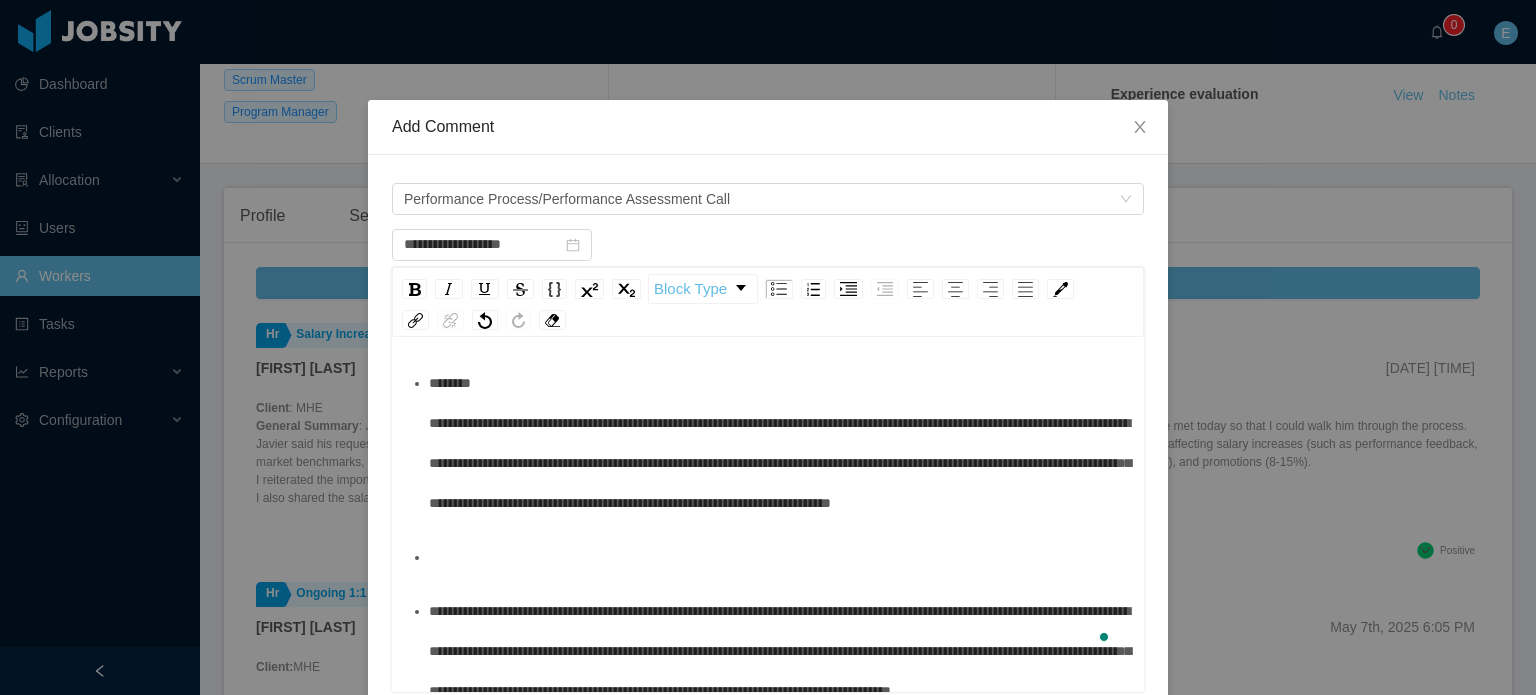 scroll, scrollTop: 200, scrollLeft: 0, axis: vertical 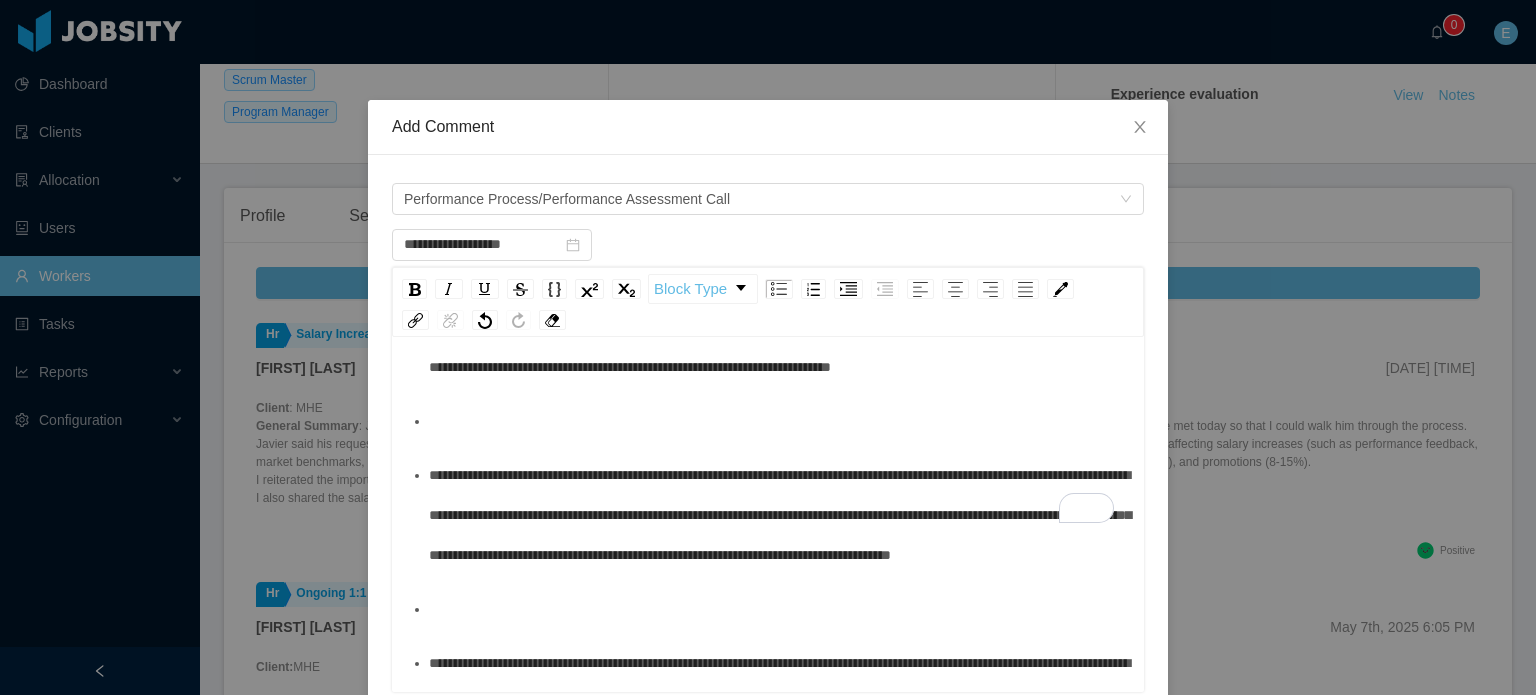 click on "**********" at bounding box center [780, 515] 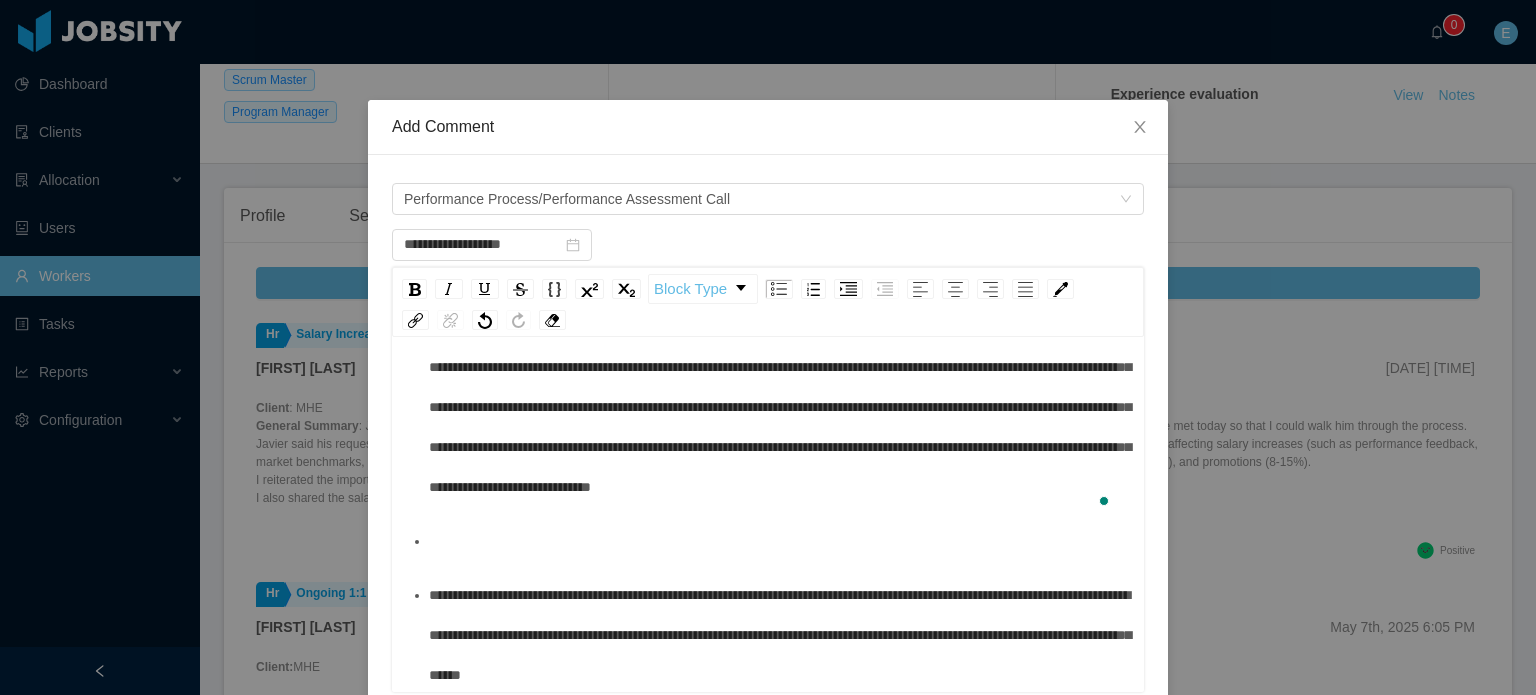 type 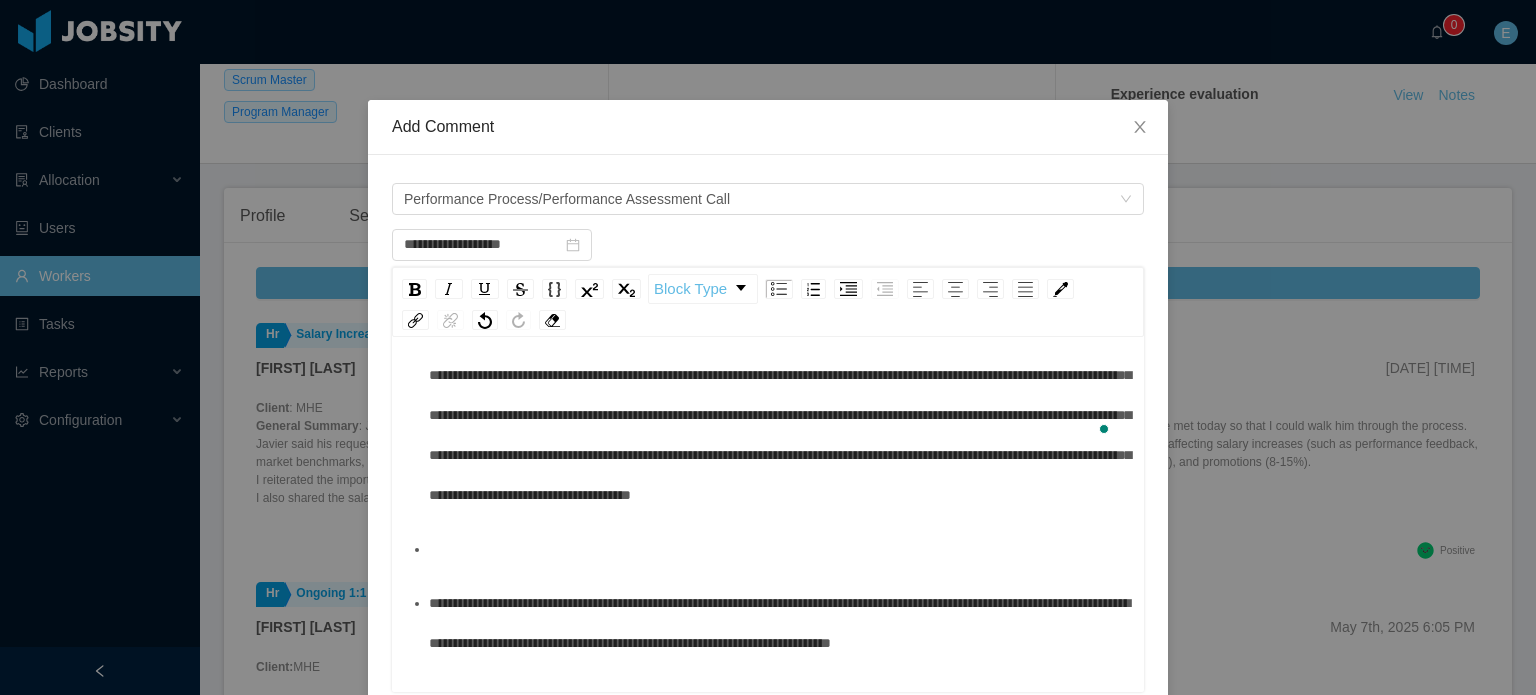 scroll, scrollTop: 312, scrollLeft: 0, axis: vertical 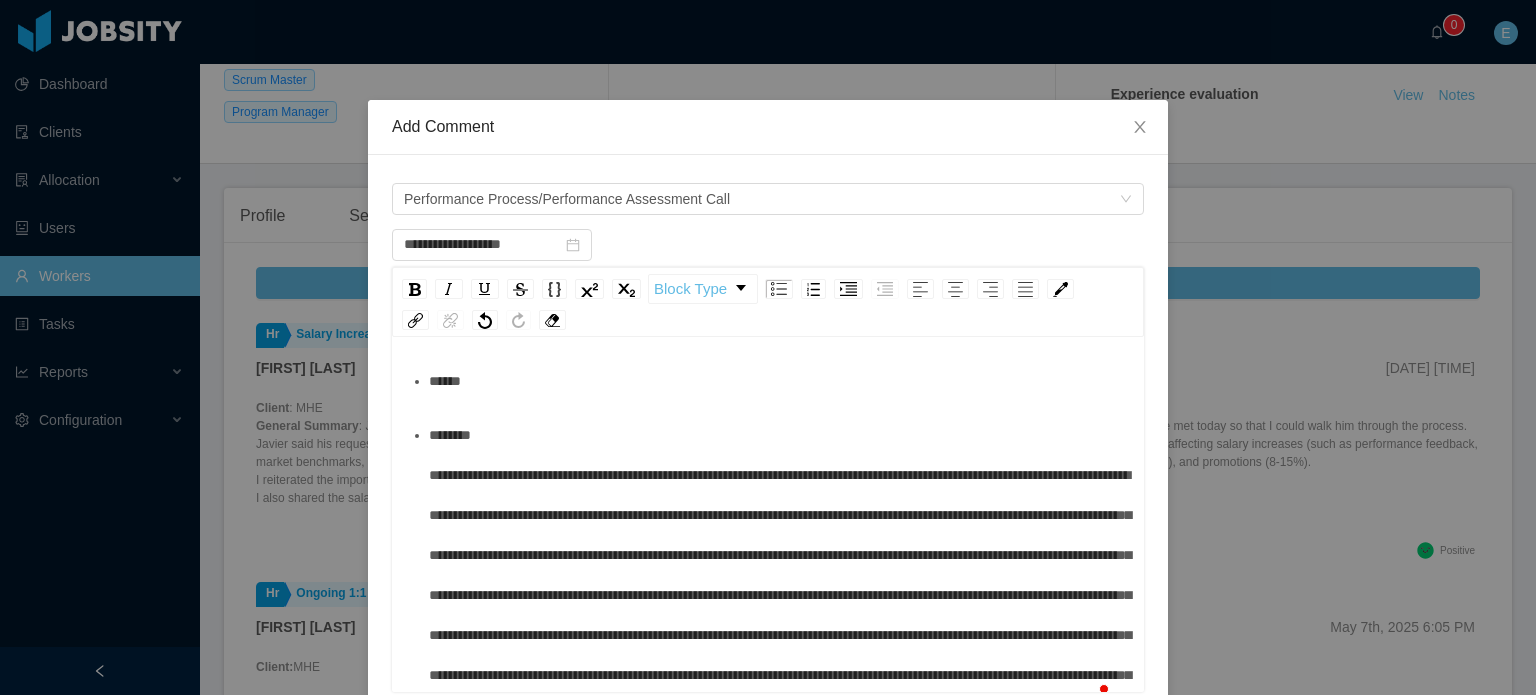 click at bounding box center [780, 615] 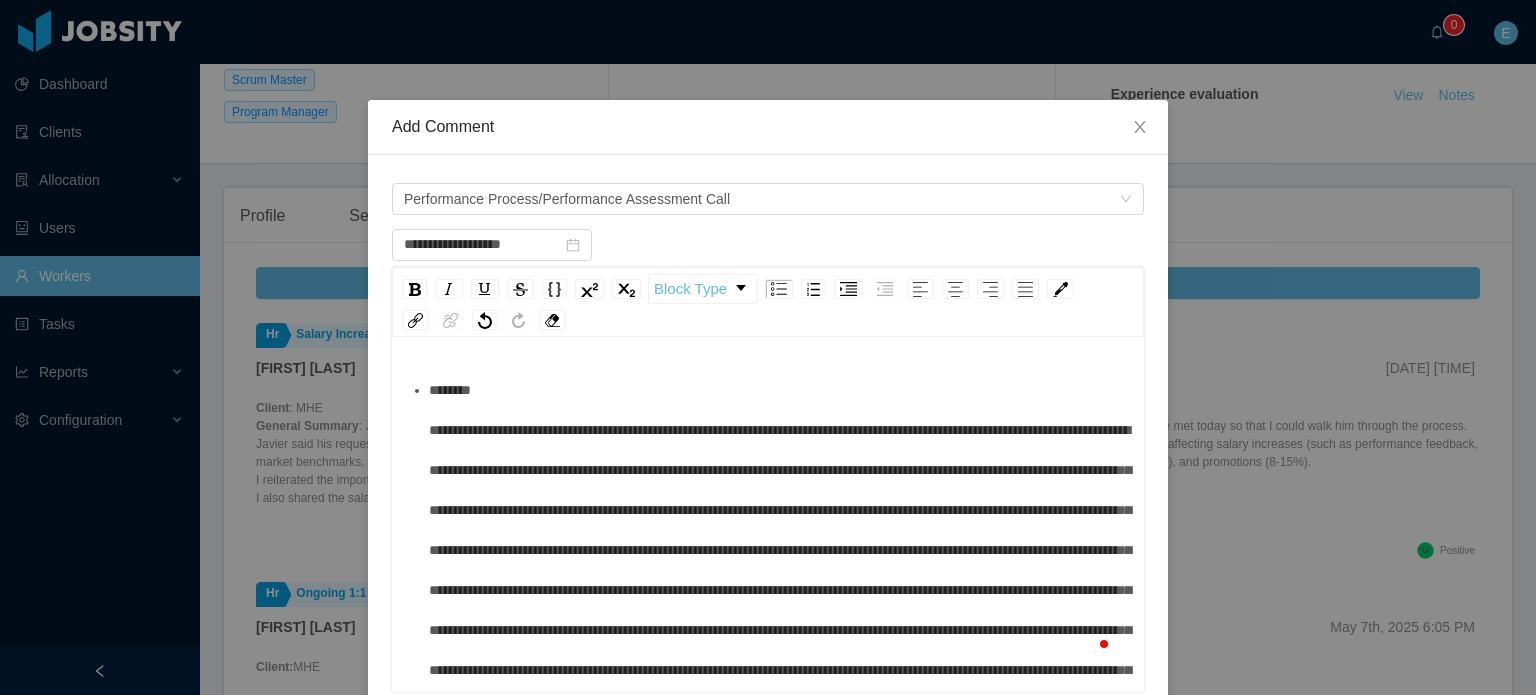 scroll, scrollTop: 110, scrollLeft: 0, axis: vertical 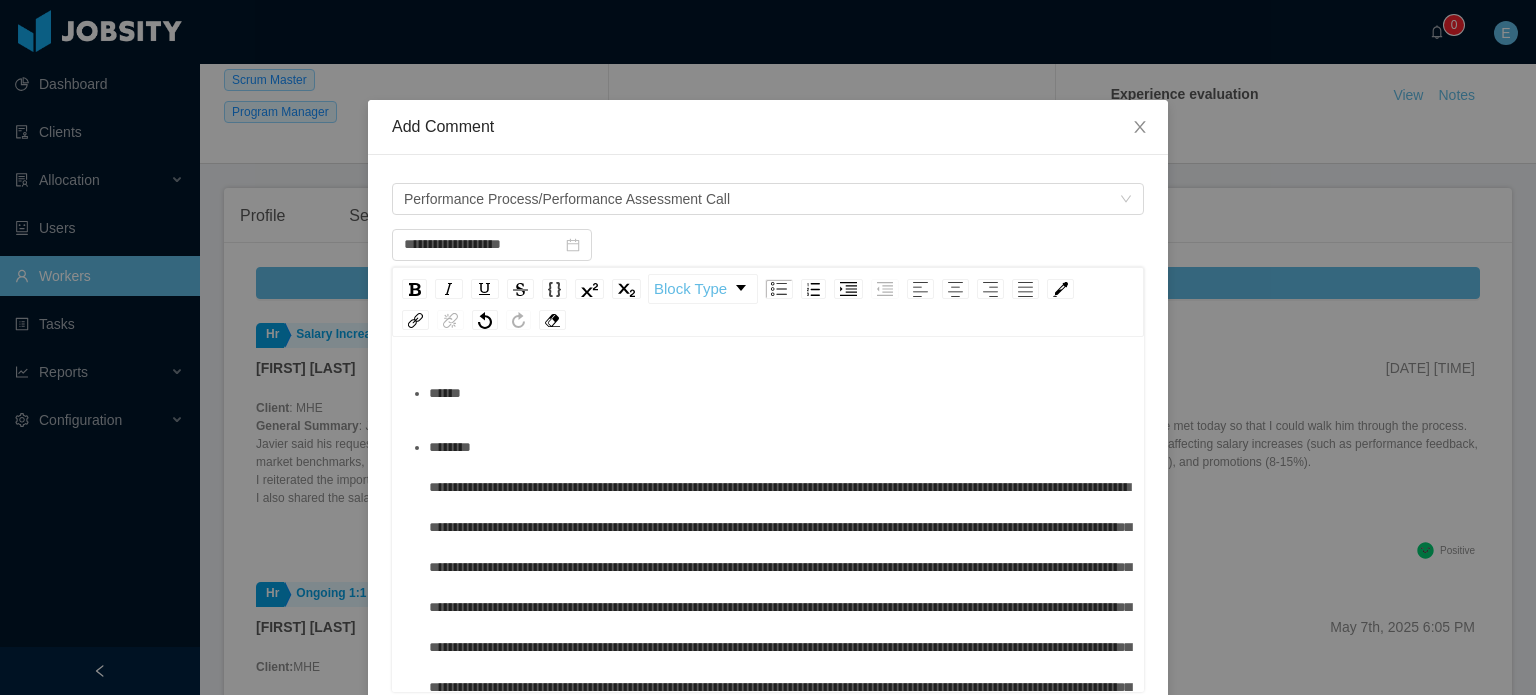 click at bounding box center [780, 627] 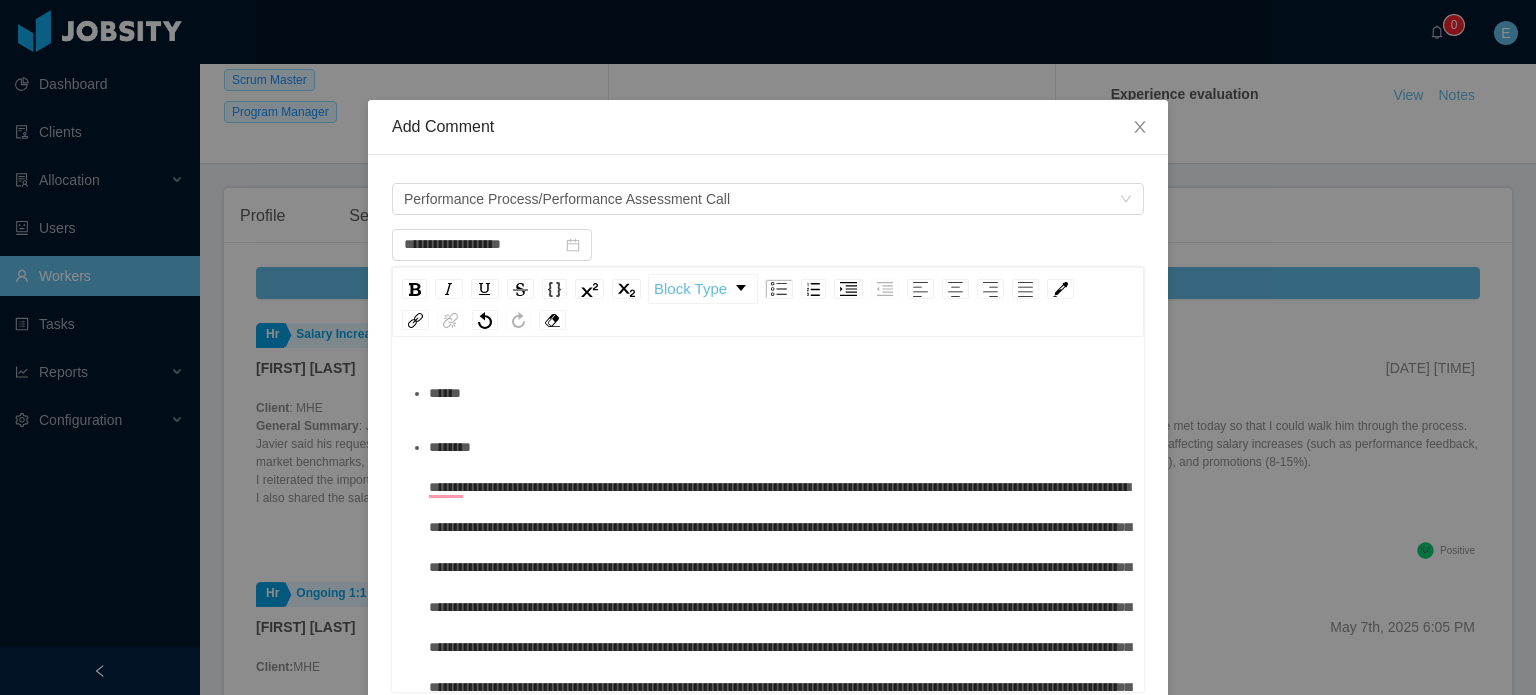 click at bounding box center (780, 647) 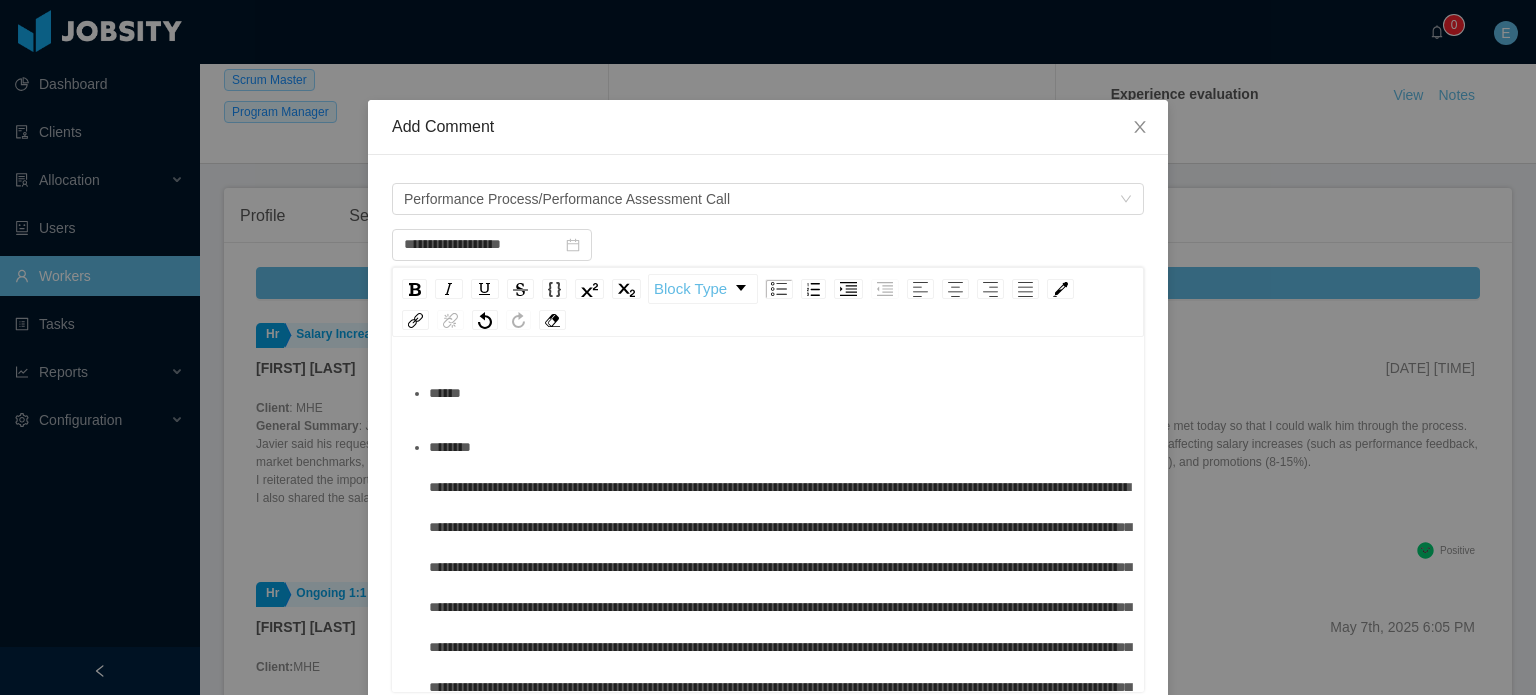 drag, startPoint x: 732, startPoint y: 488, endPoint x: 746, endPoint y: 523, distance: 37.696156 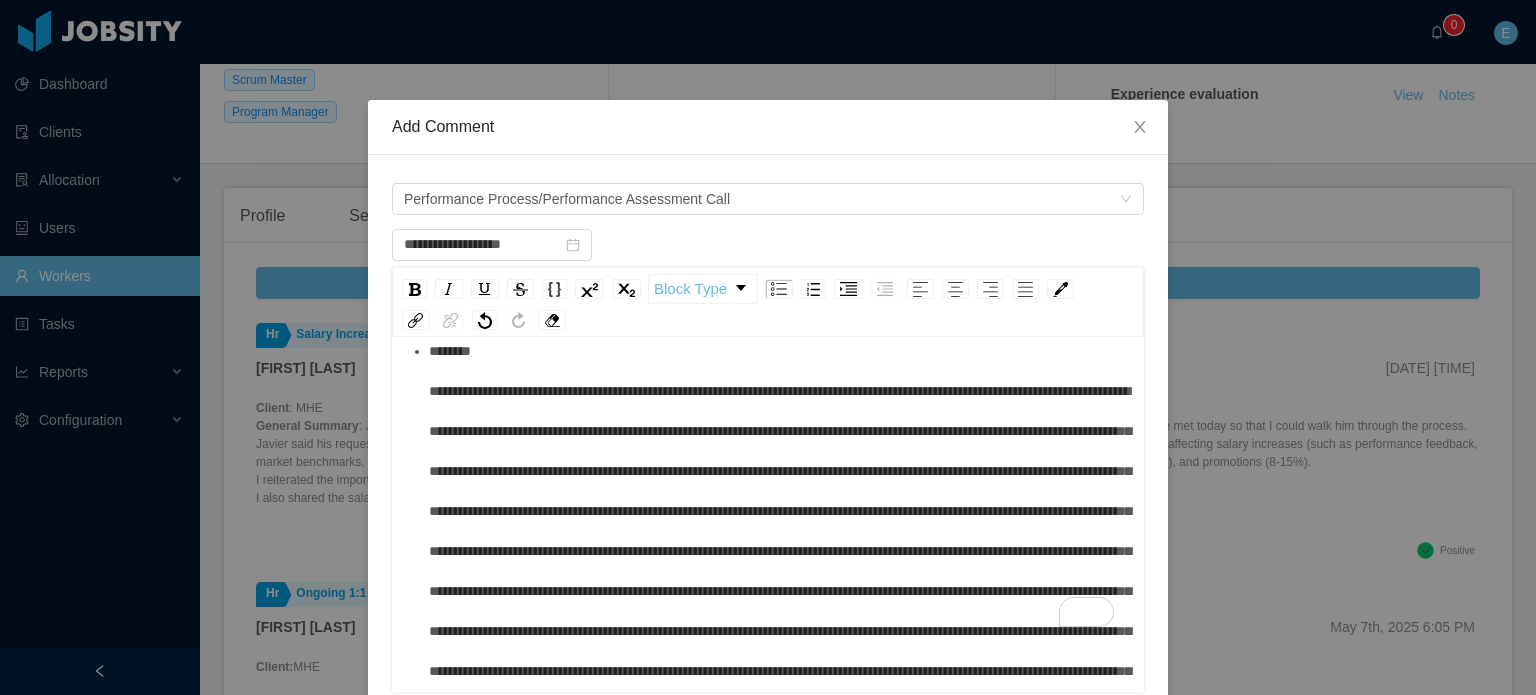 scroll, scrollTop: 100, scrollLeft: 0, axis: vertical 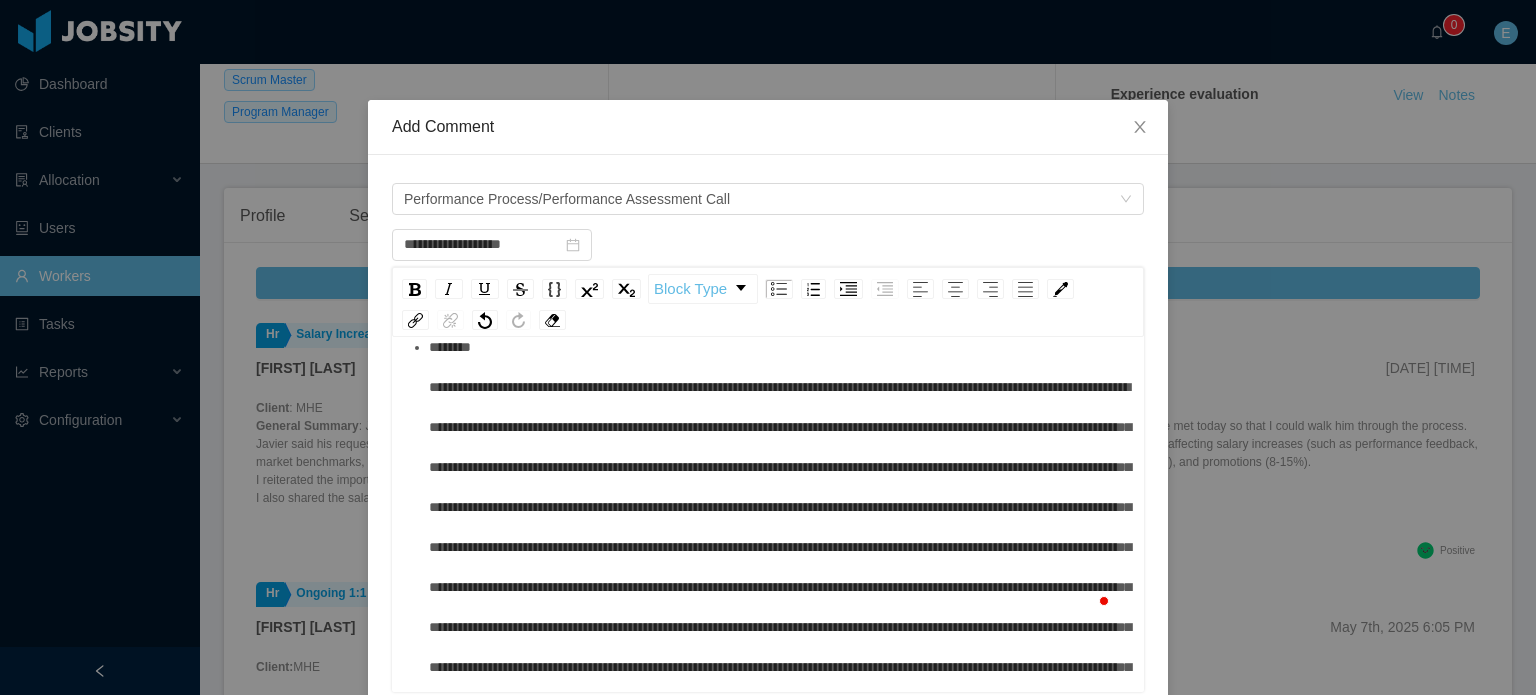 click at bounding box center (780, 527) 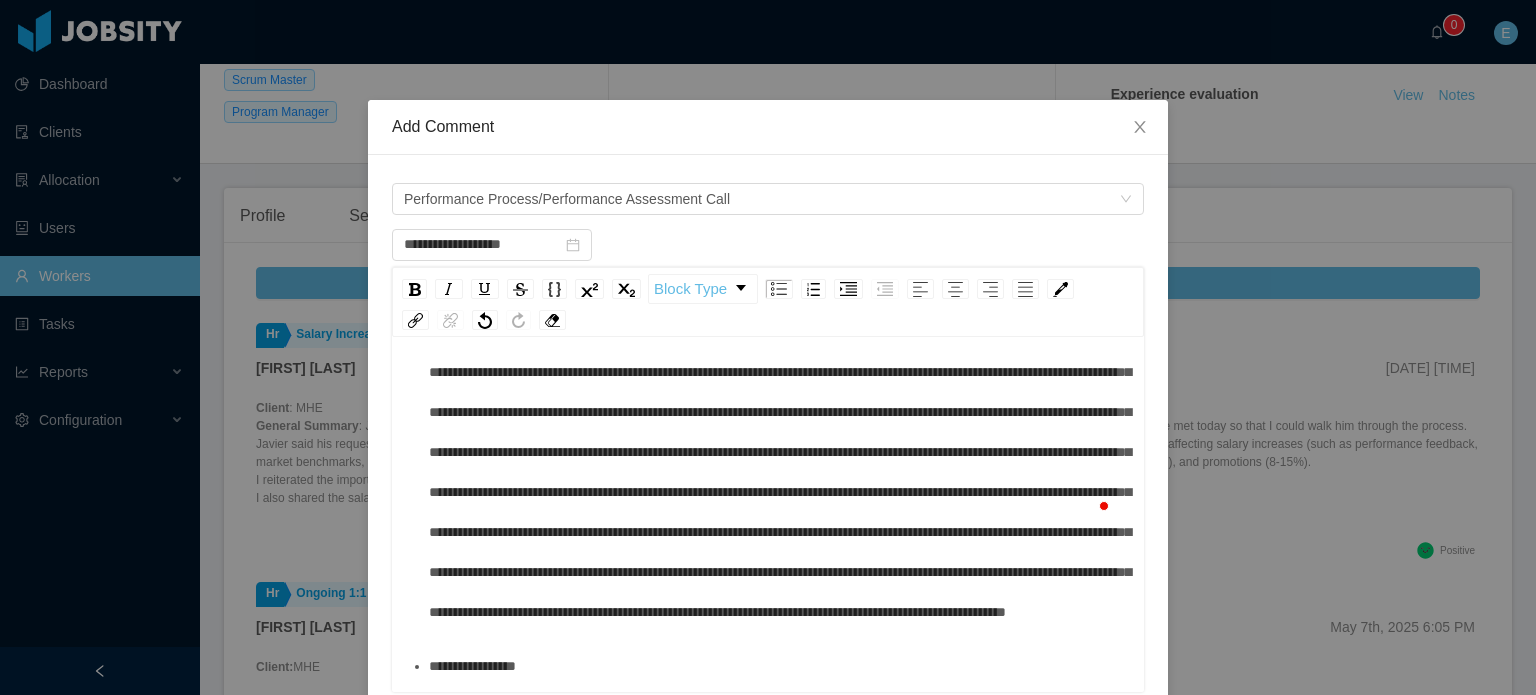 scroll, scrollTop: 200, scrollLeft: 0, axis: vertical 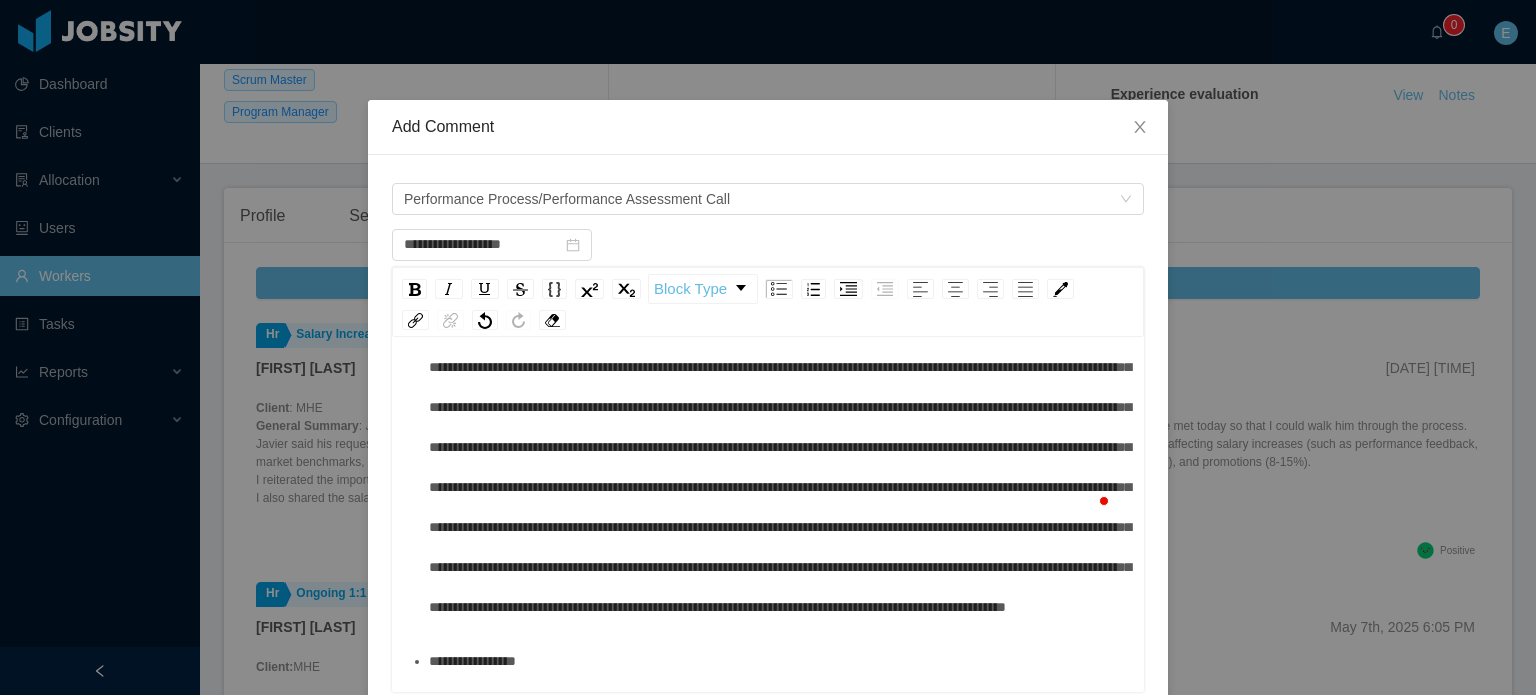 click at bounding box center (780, 427) 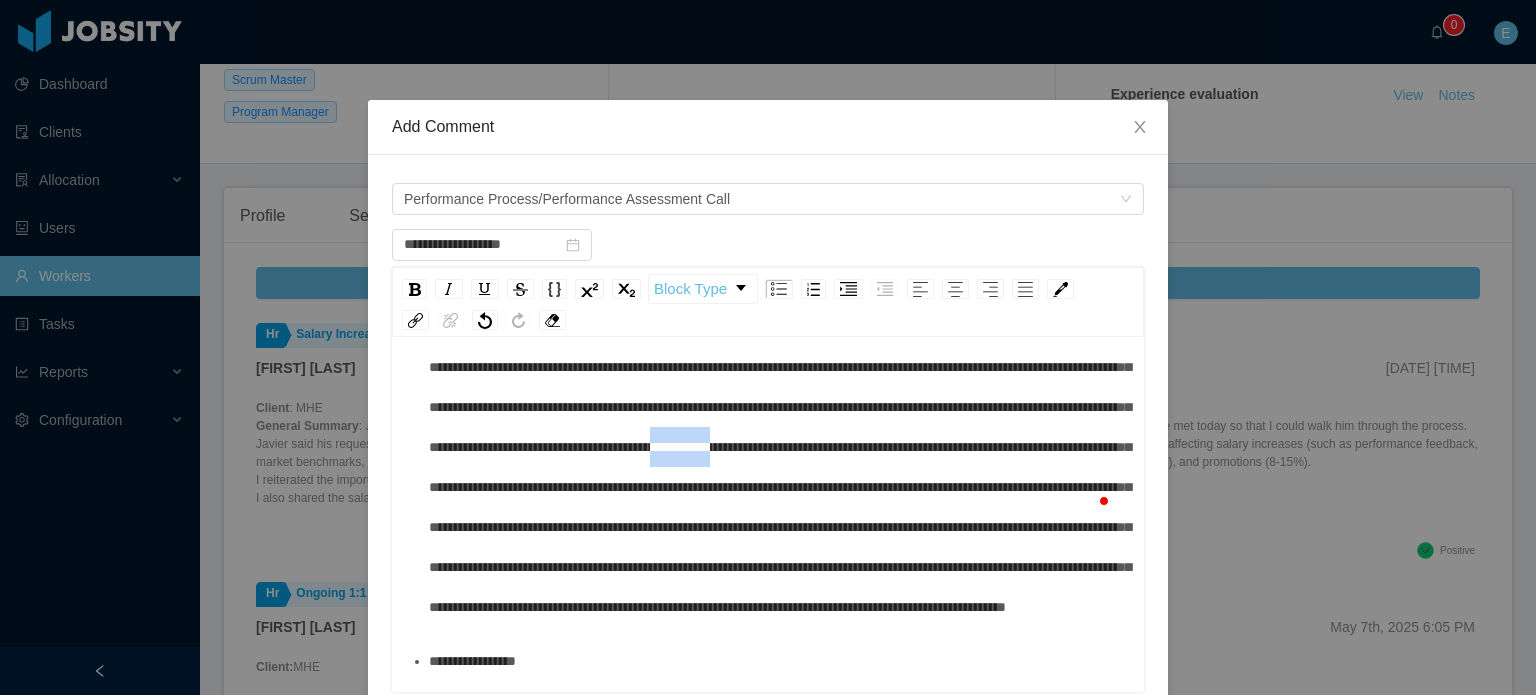 click at bounding box center [780, 427] 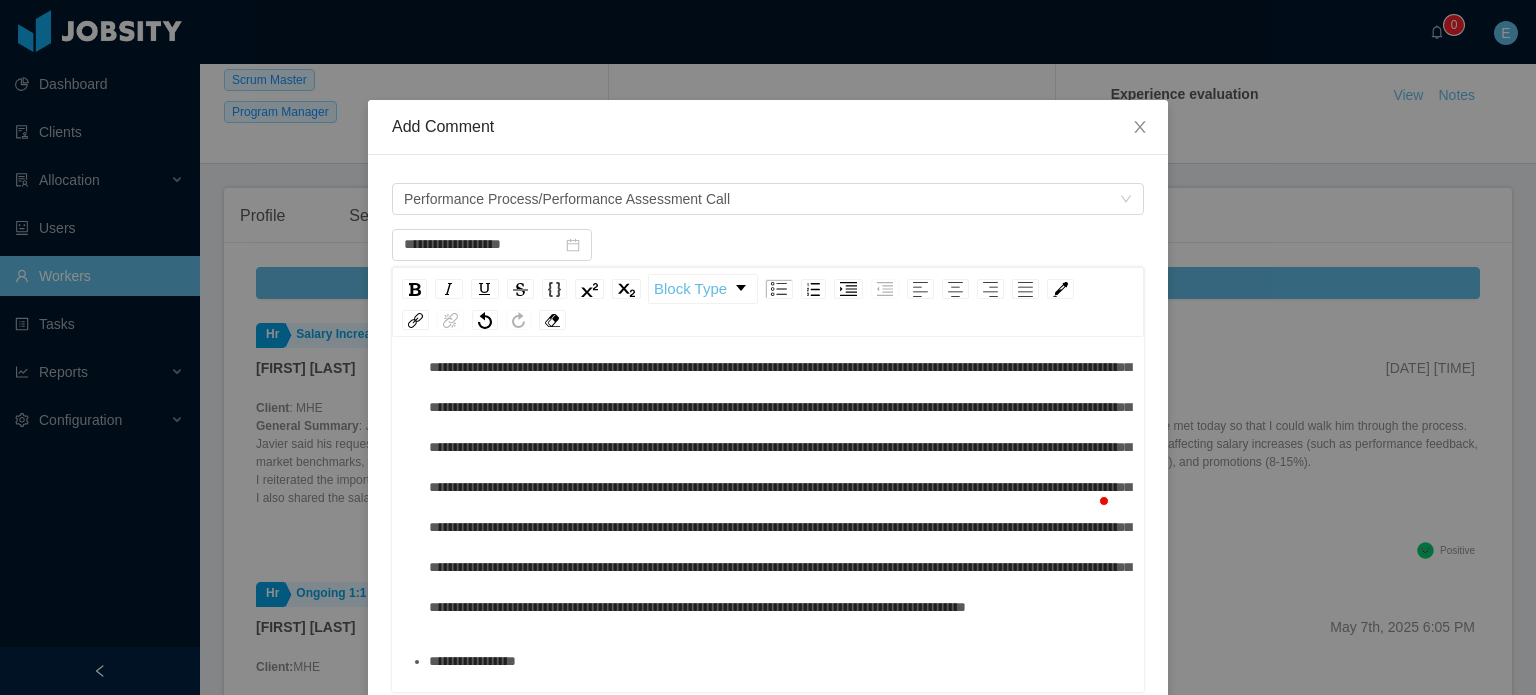 scroll, scrollTop: 292, scrollLeft: 0, axis: vertical 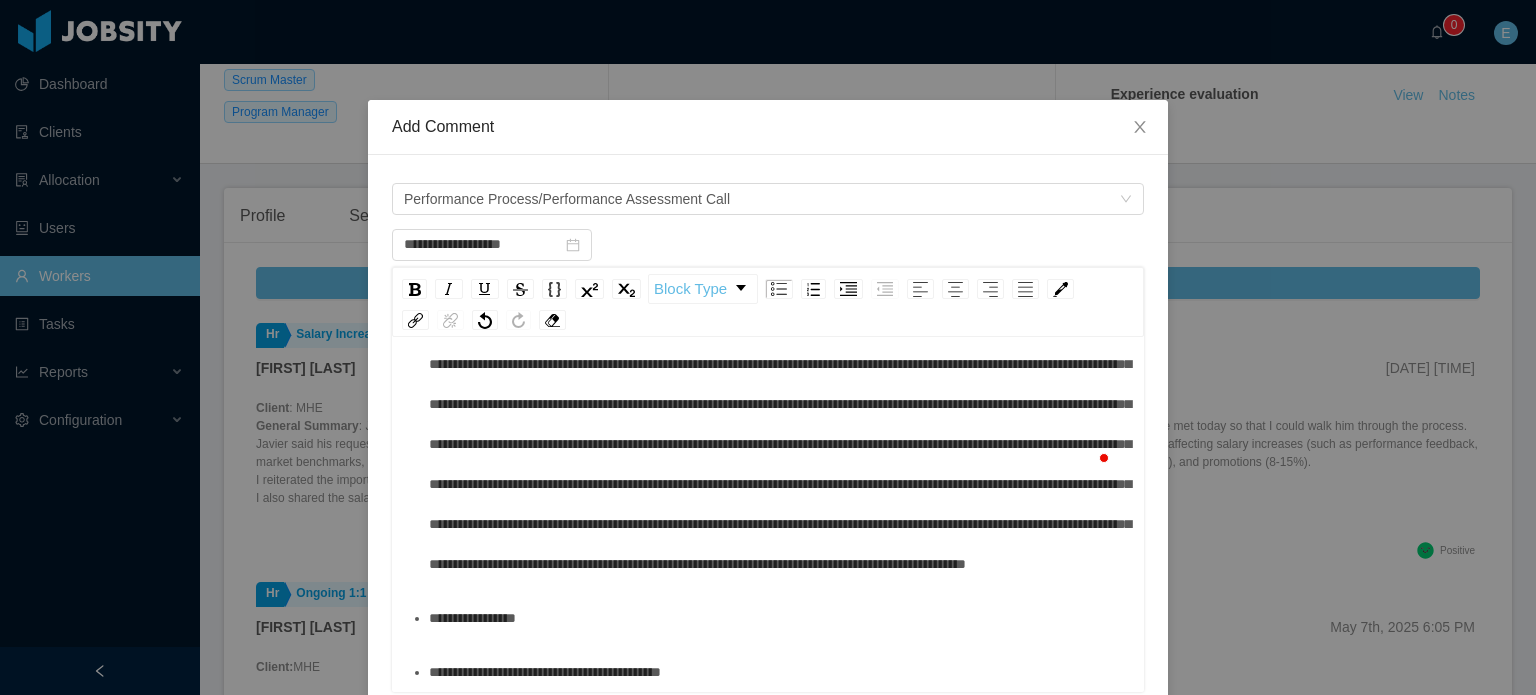 click at bounding box center [779, 384] 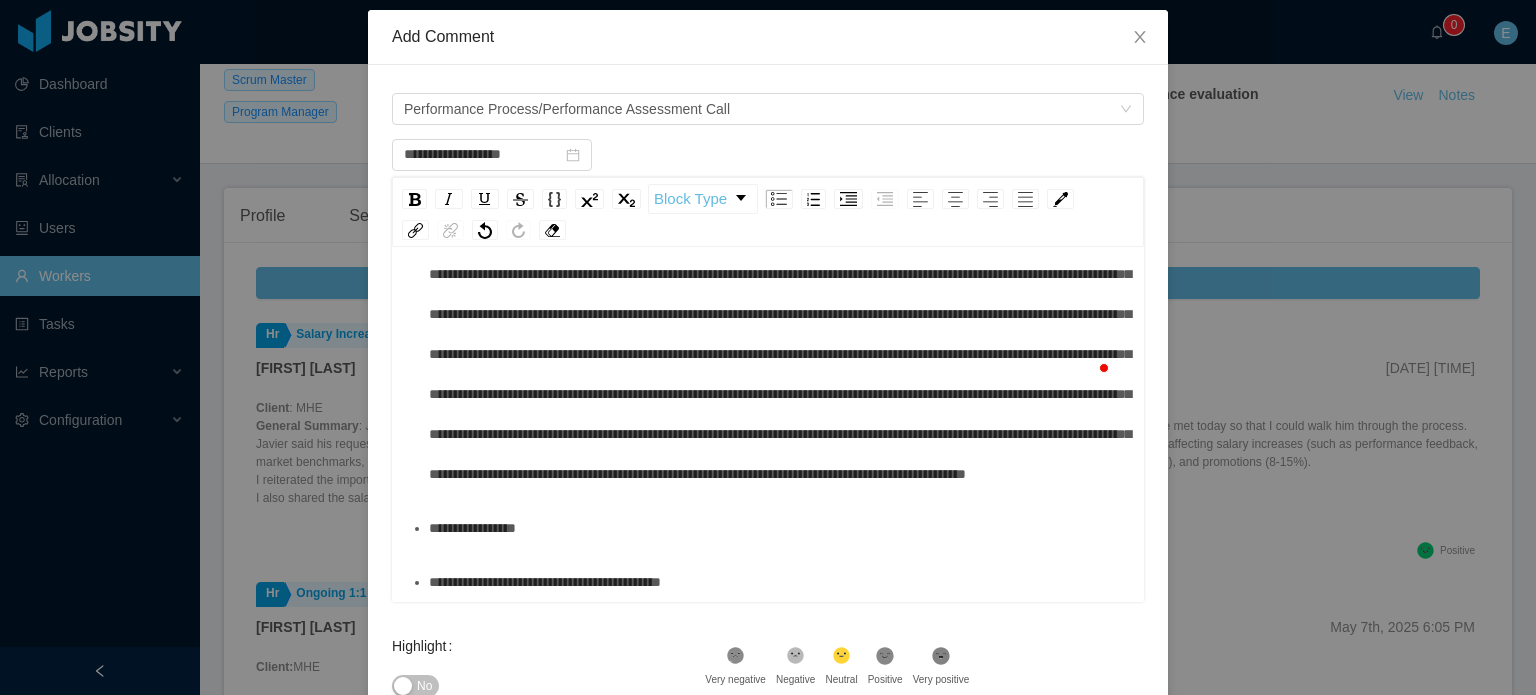 scroll, scrollTop: 100, scrollLeft: 0, axis: vertical 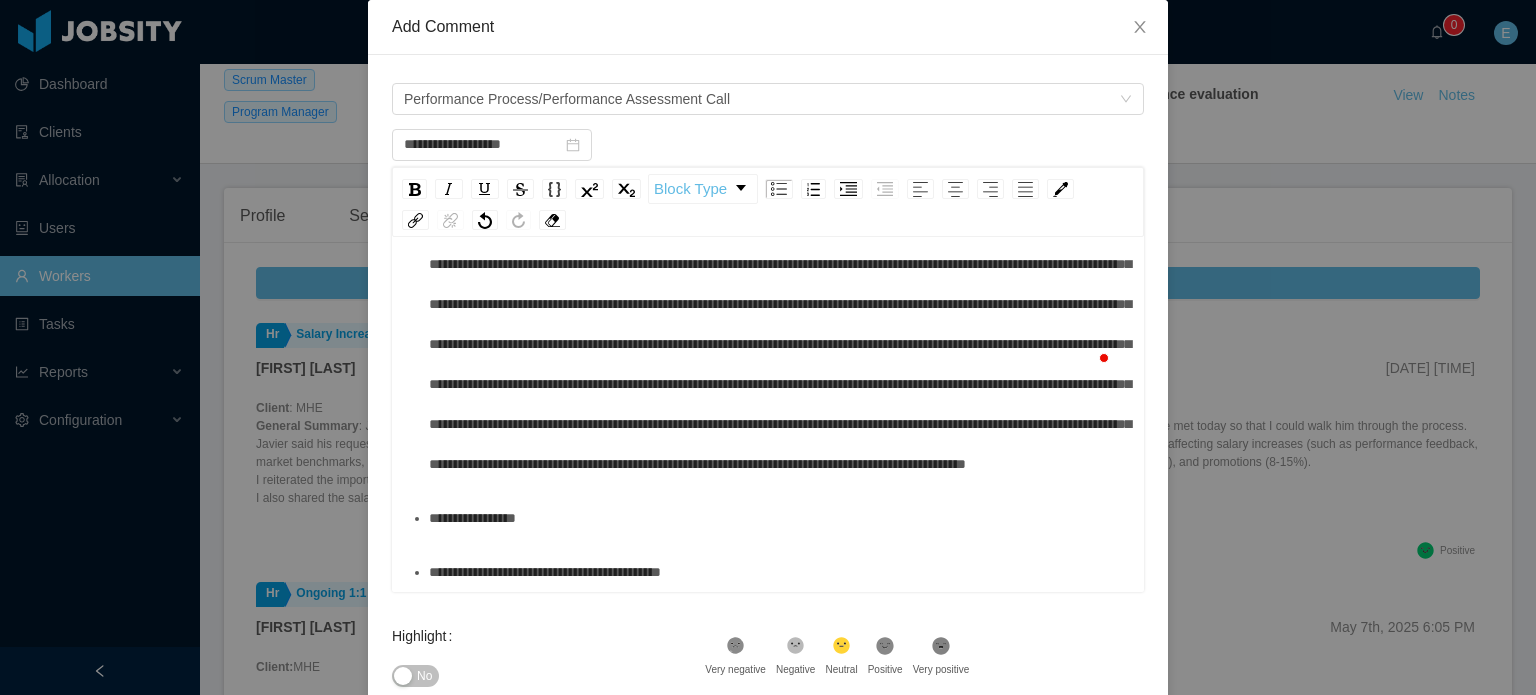 click on "**********" at bounding box center [779, 572] 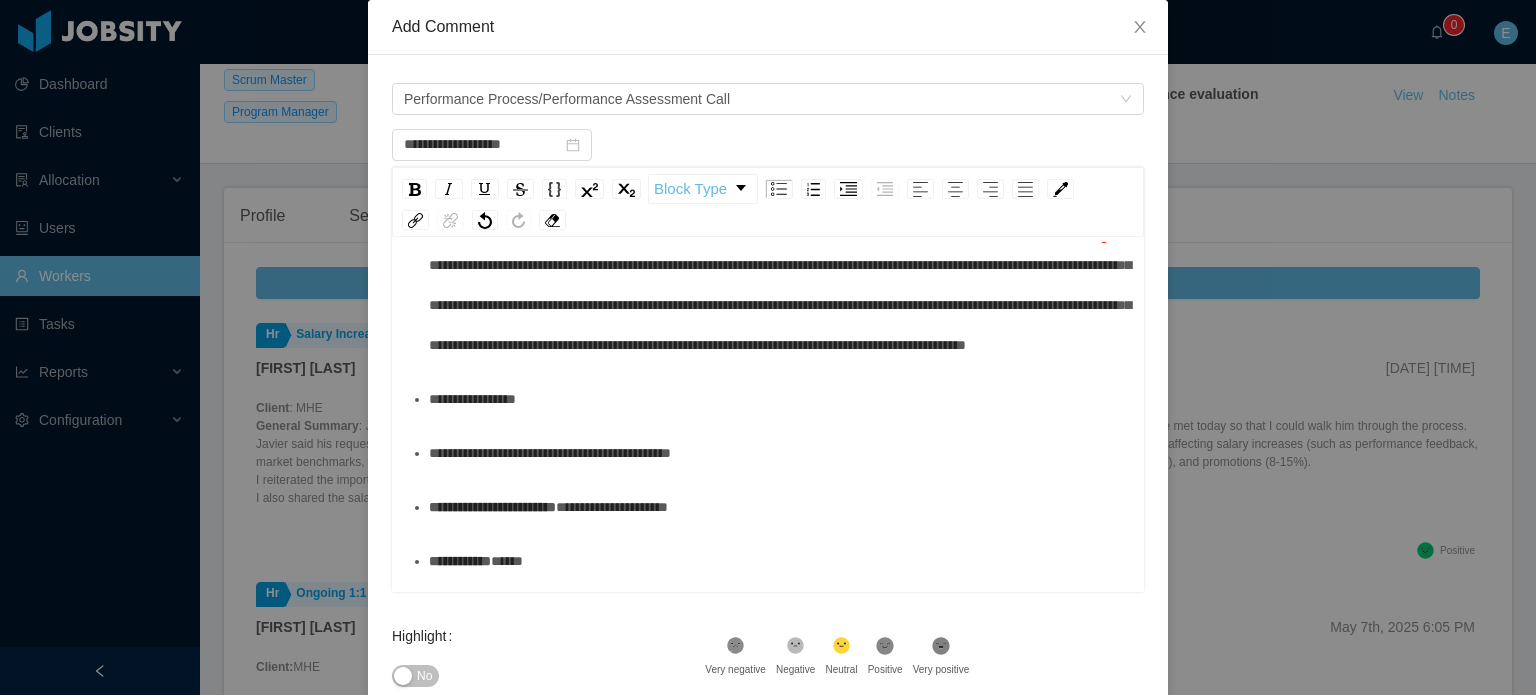 scroll, scrollTop: 431, scrollLeft: 0, axis: vertical 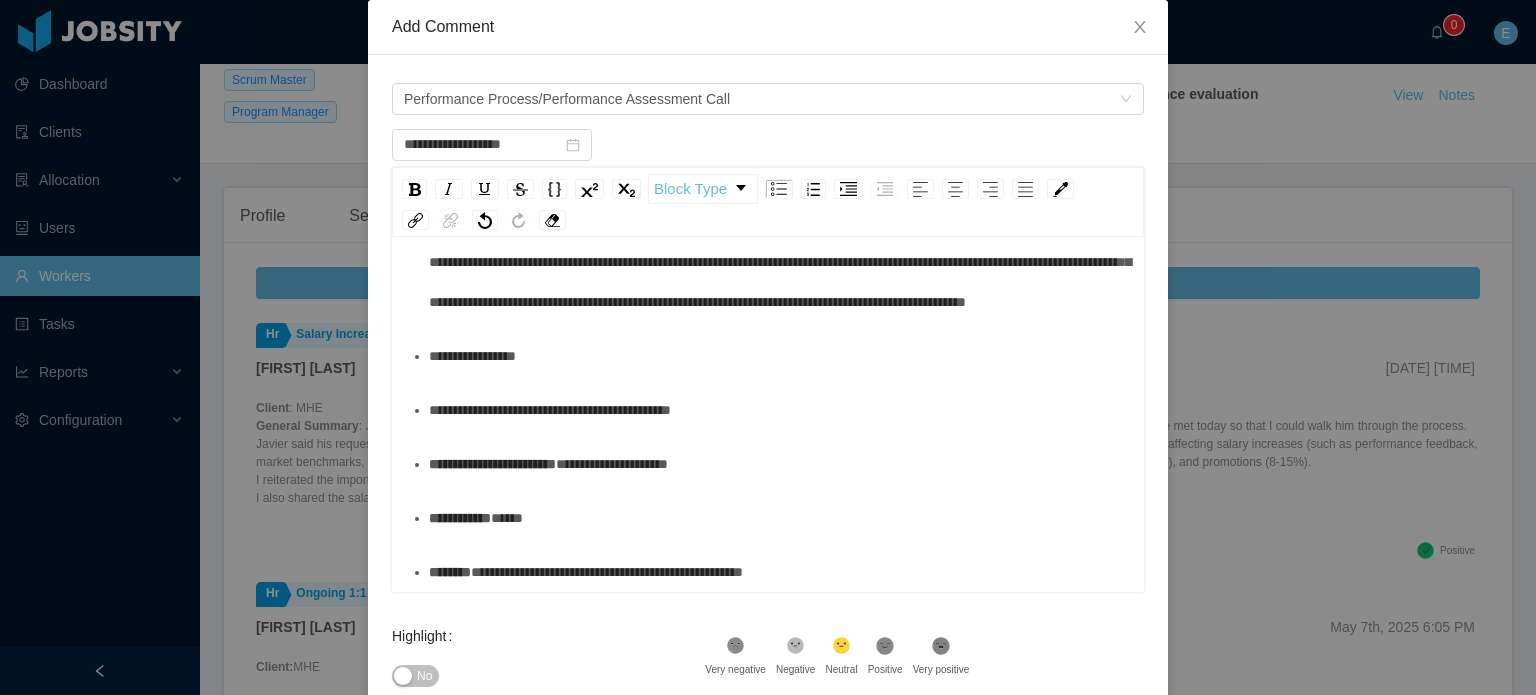 click on "**********" at bounding box center [768, 230] 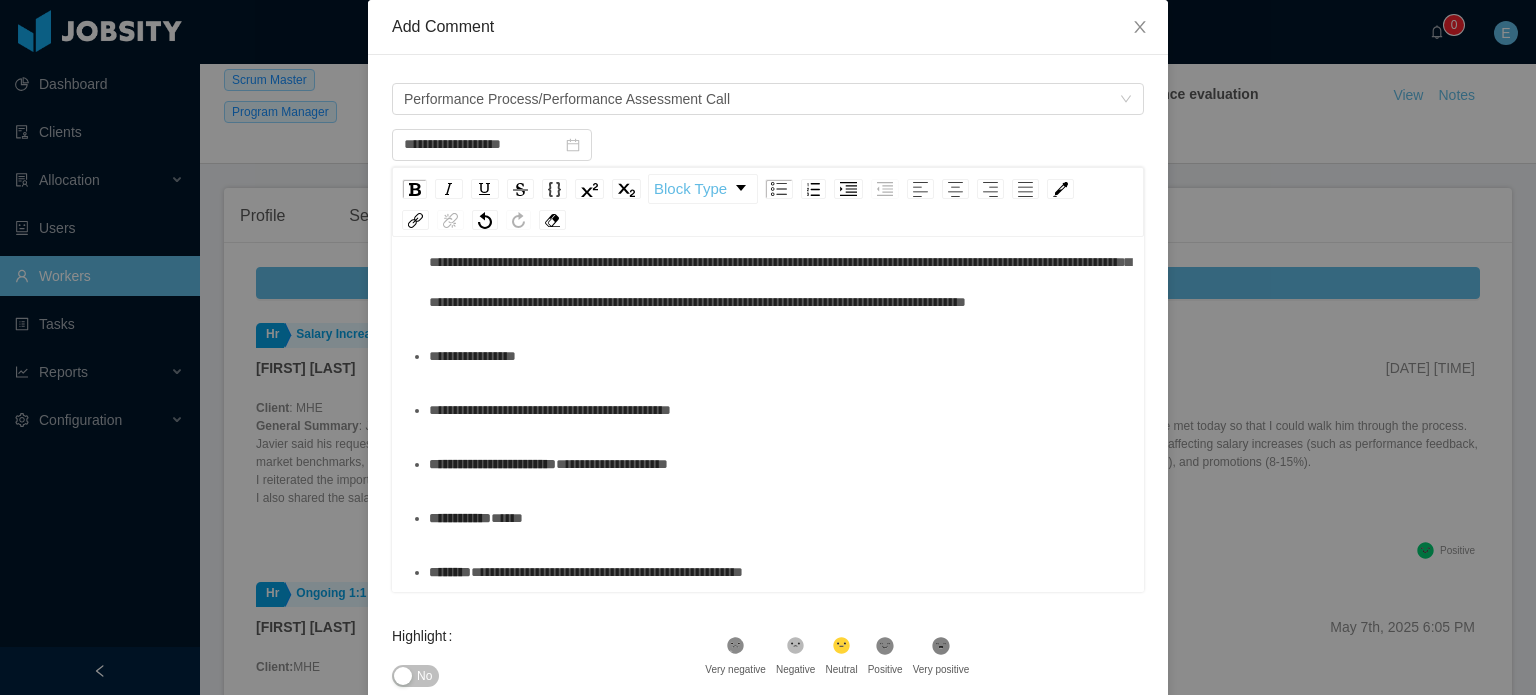 scroll, scrollTop: 510, scrollLeft: 0, axis: vertical 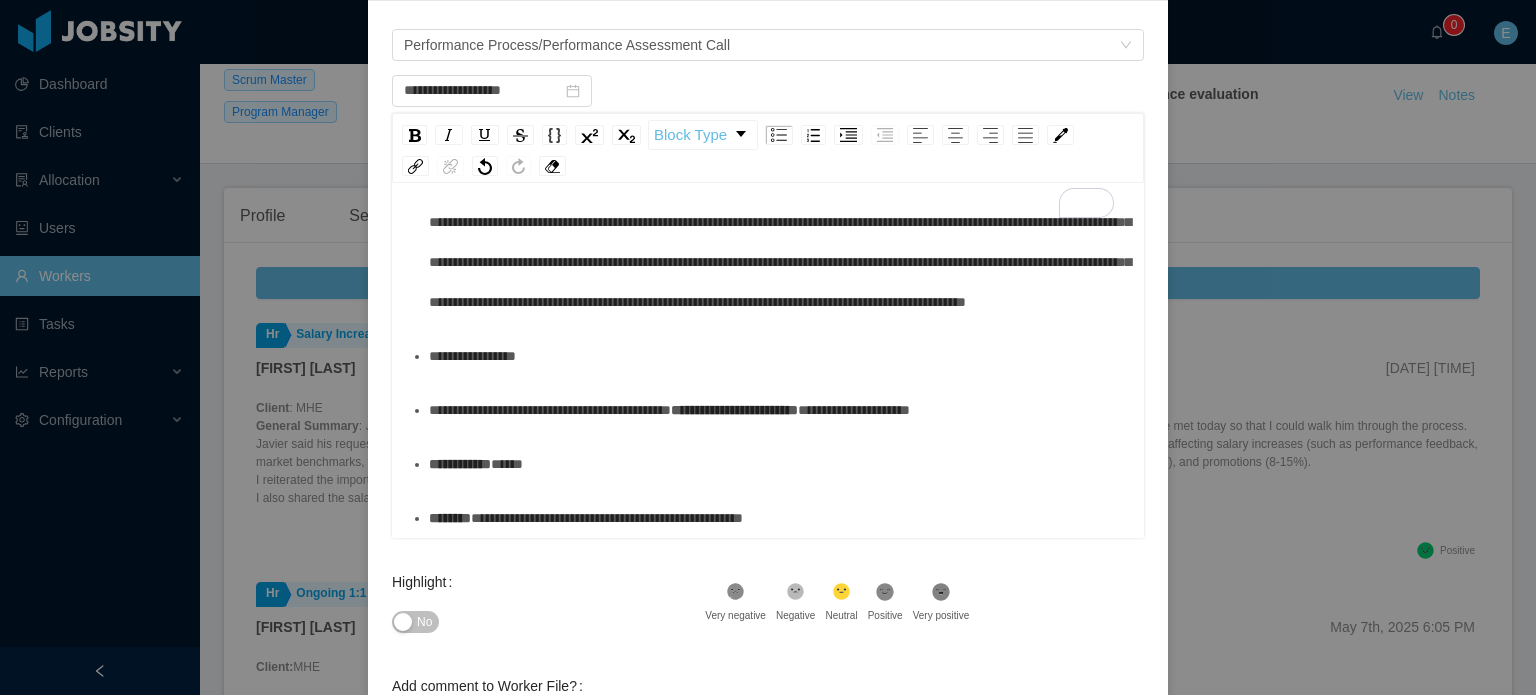 click on "**********" at bounding box center (460, 464) 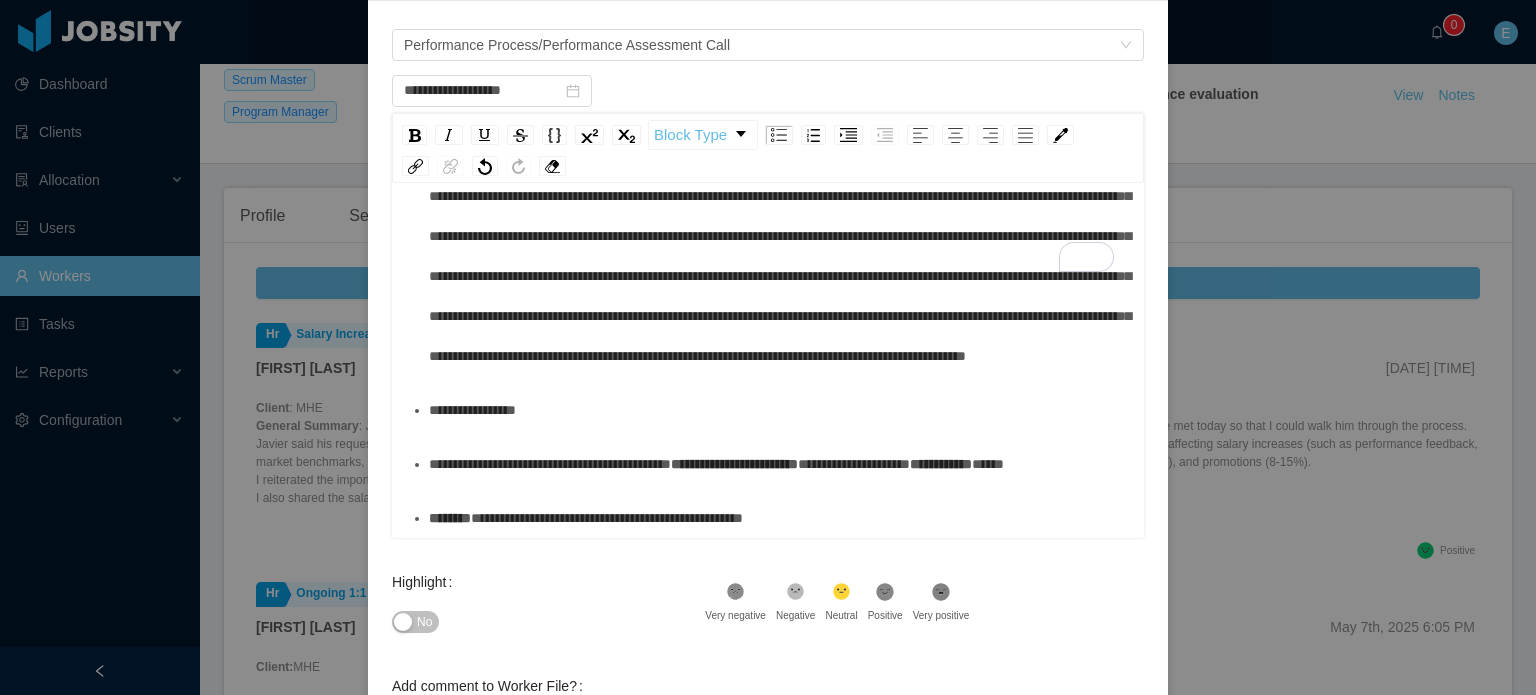 scroll, scrollTop: 456, scrollLeft: 0, axis: vertical 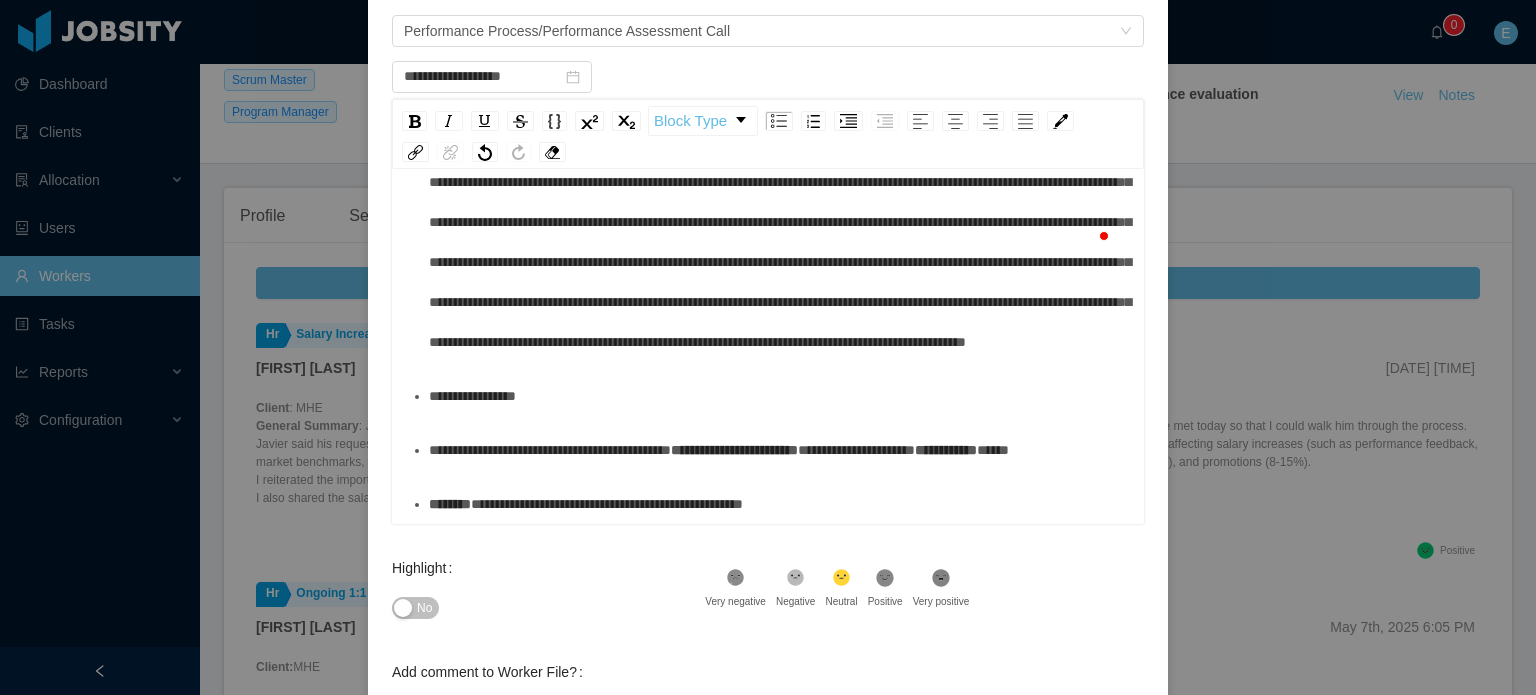click on "********" at bounding box center [450, 504] 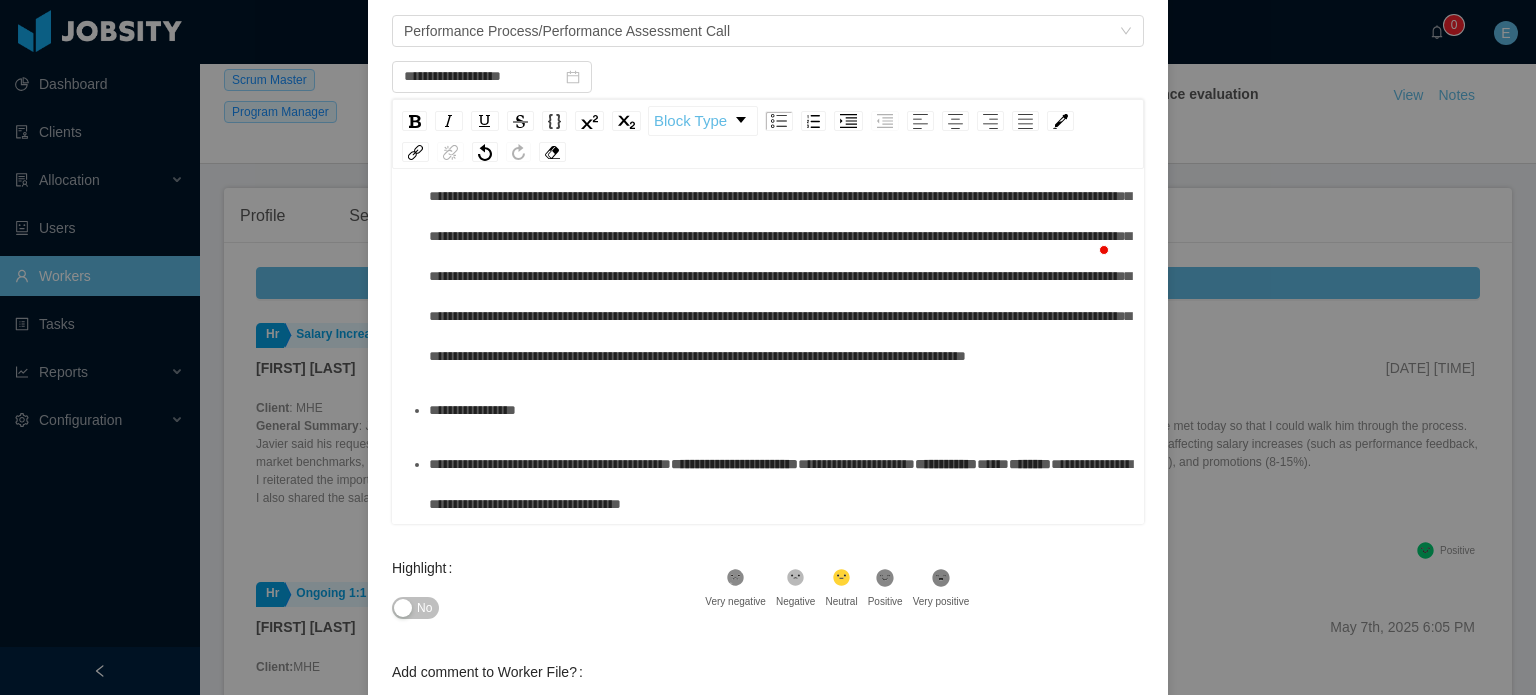 scroll, scrollTop: 442, scrollLeft: 0, axis: vertical 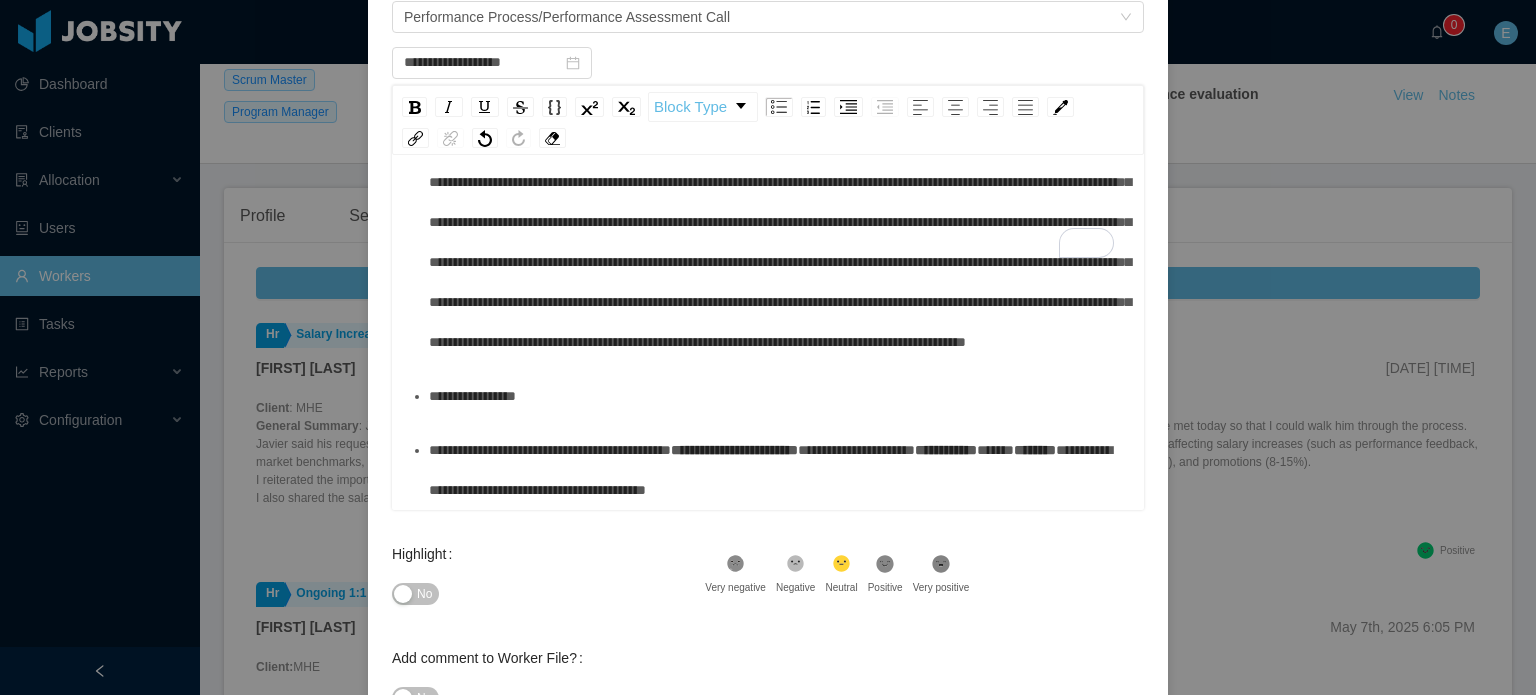 click on "**********" at bounding box center [779, 470] 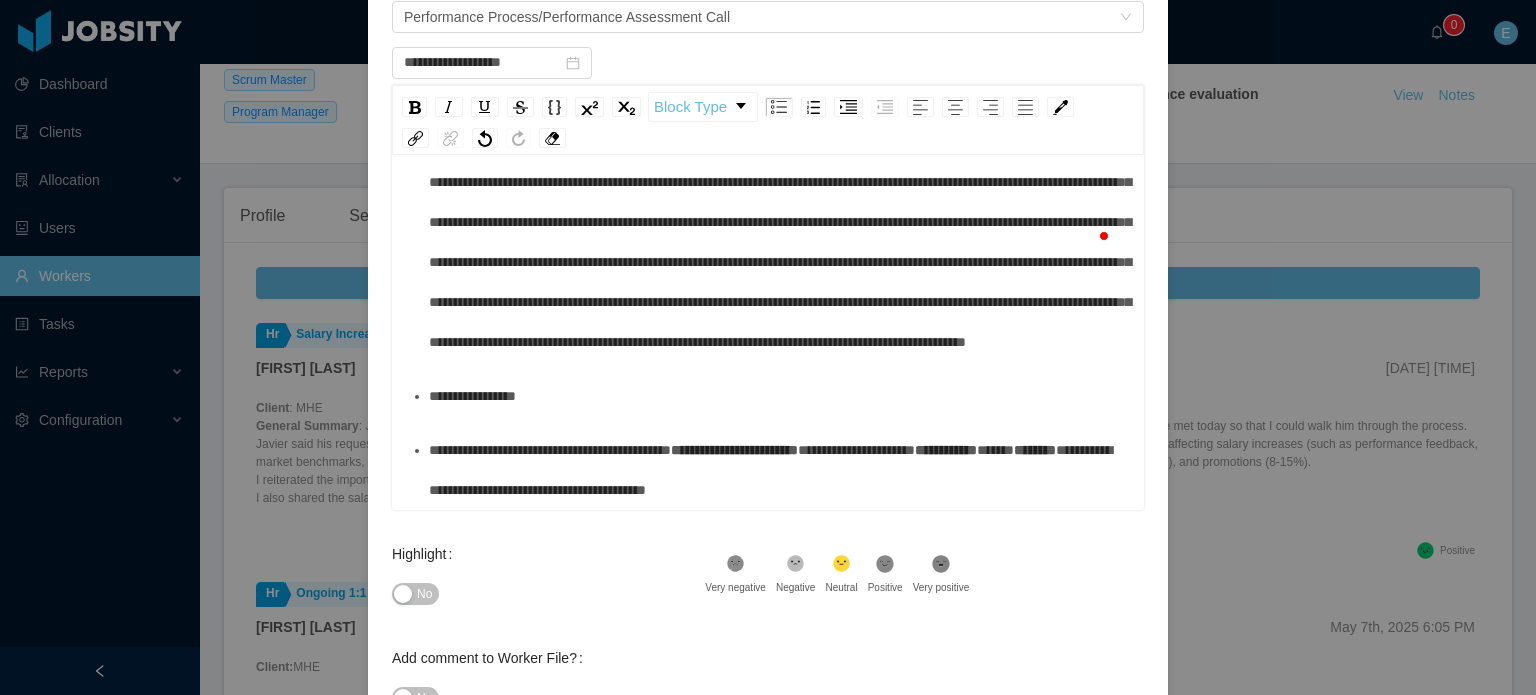 click on "**********" at bounding box center [779, 396] 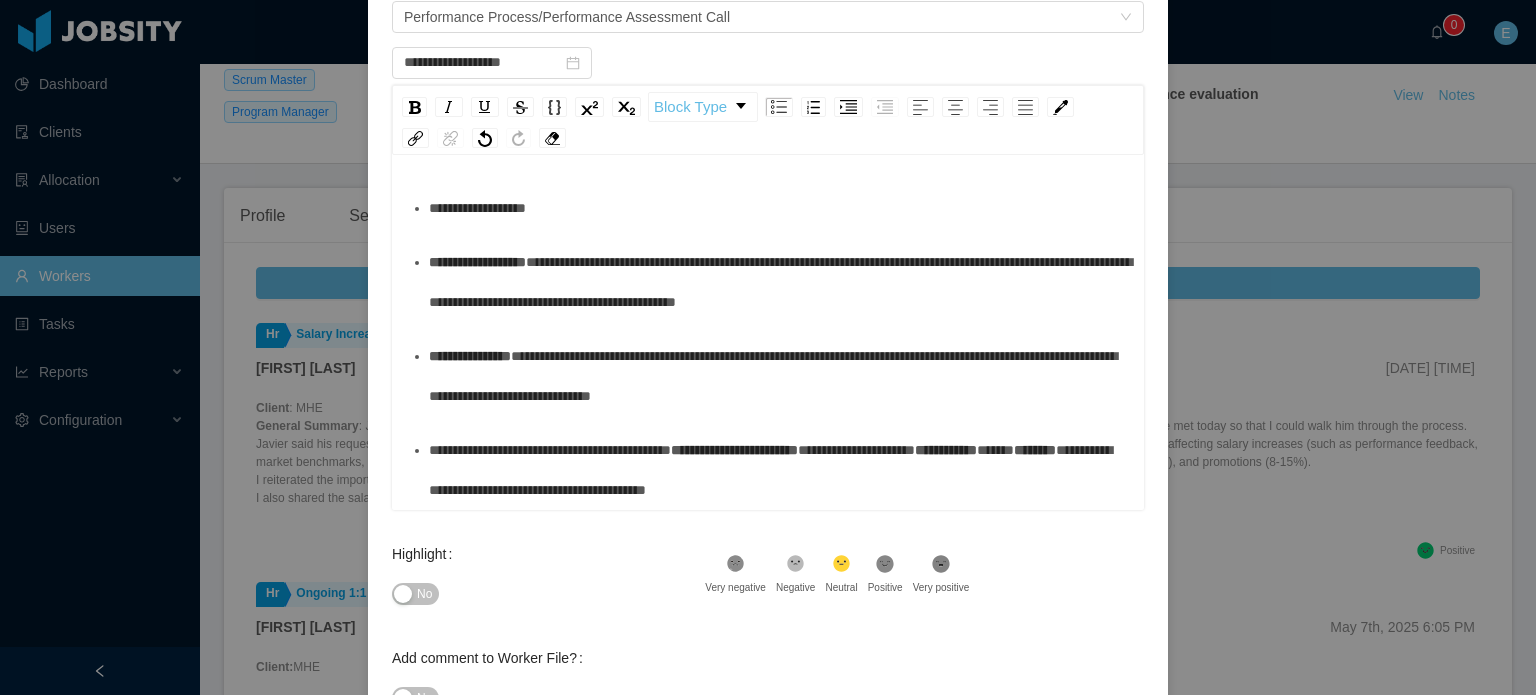 click on "**********" at bounding box center (768, 115) 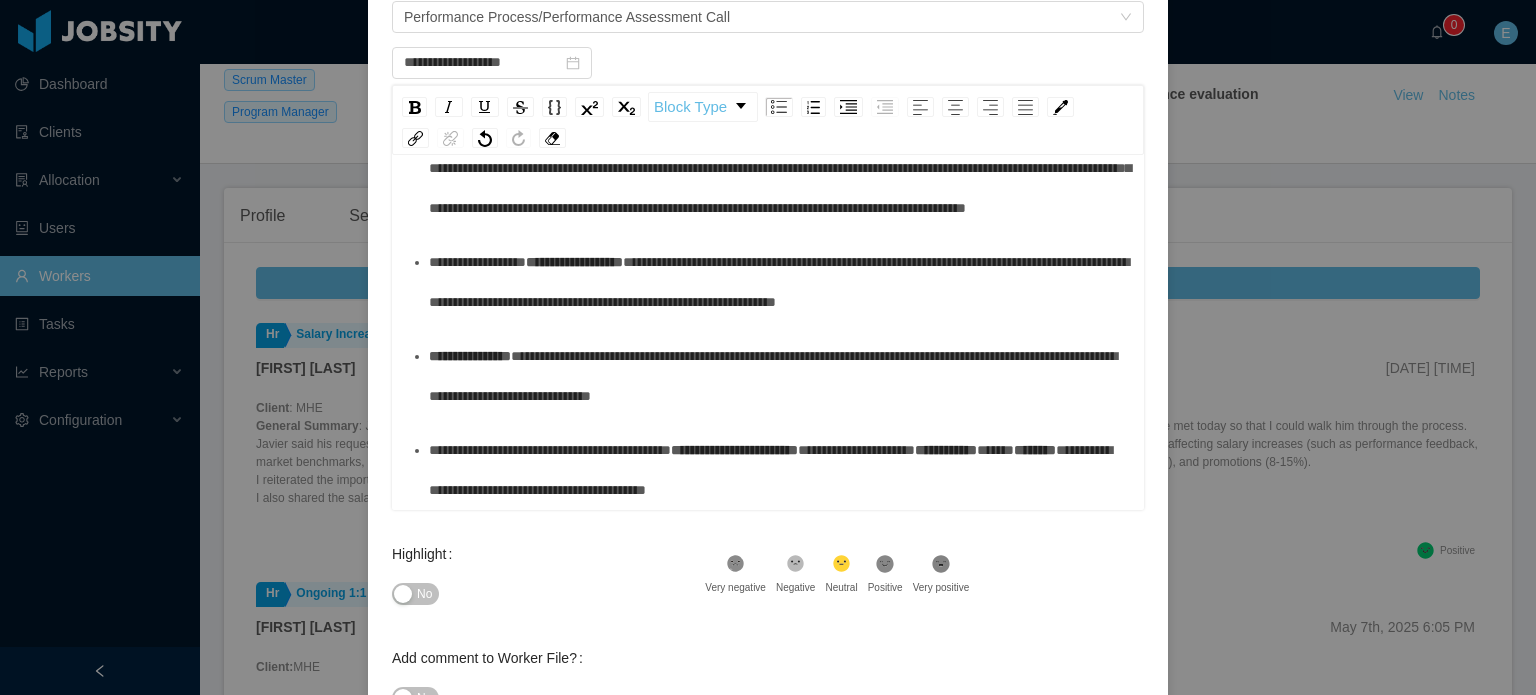 drag, startPoint x: 496, startPoint y: 253, endPoint x: 520, endPoint y: 313, distance: 64.62198 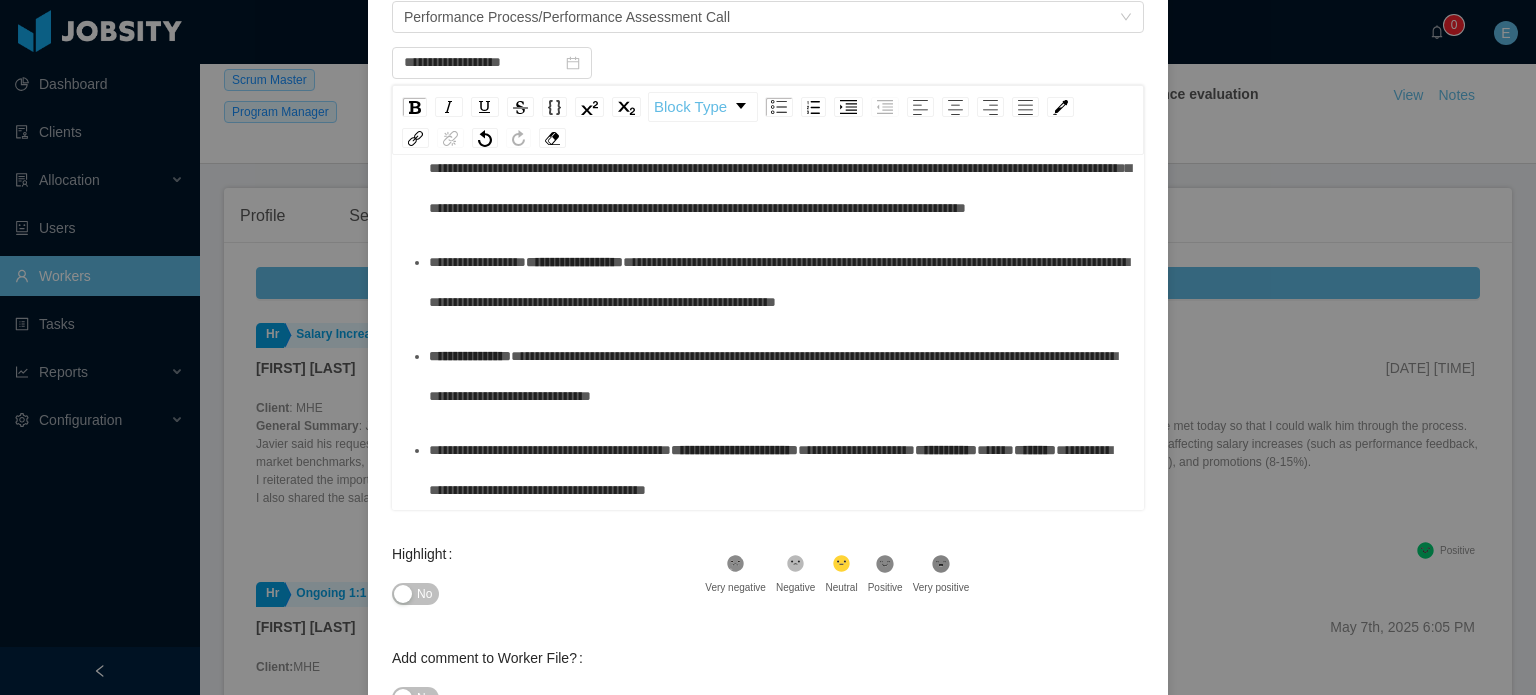 click on "**********" at bounding box center [470, 356] 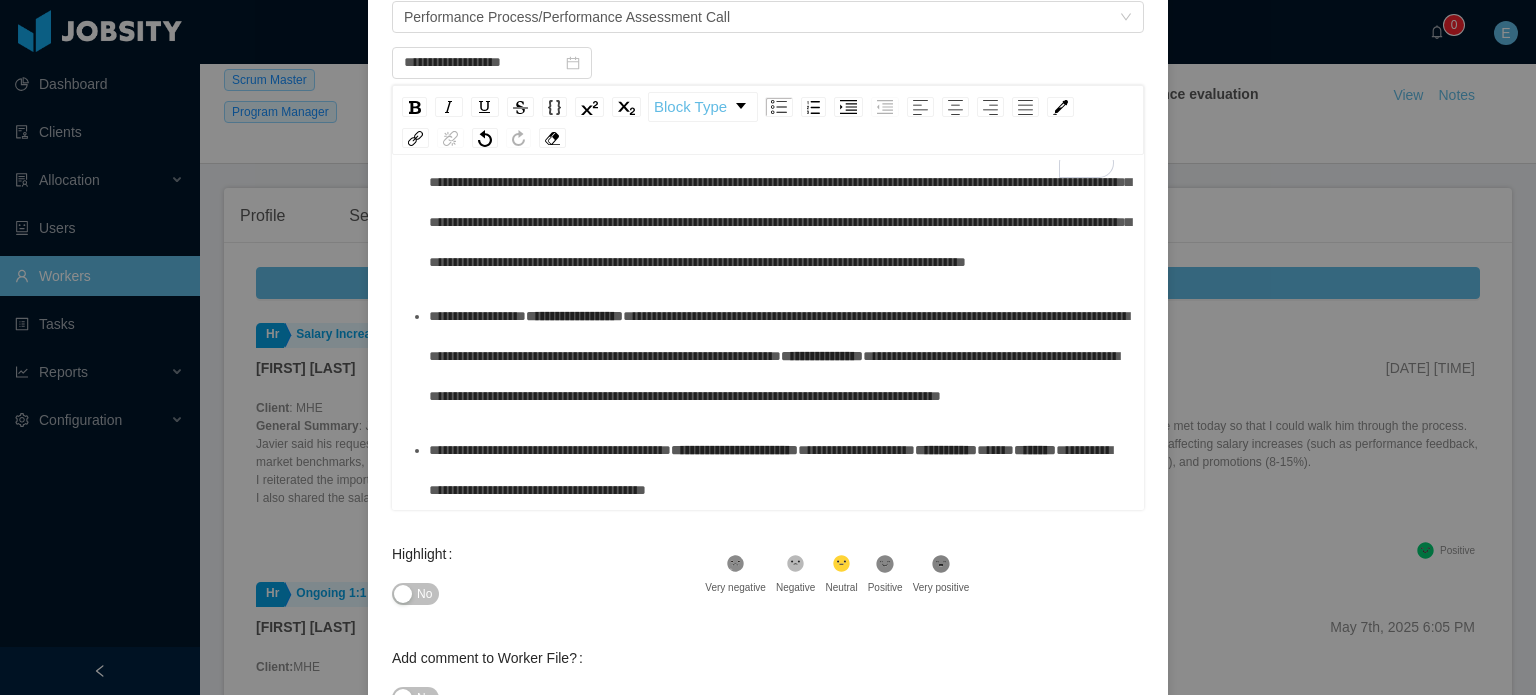 click on "**********" at bounding box center (779, 356) 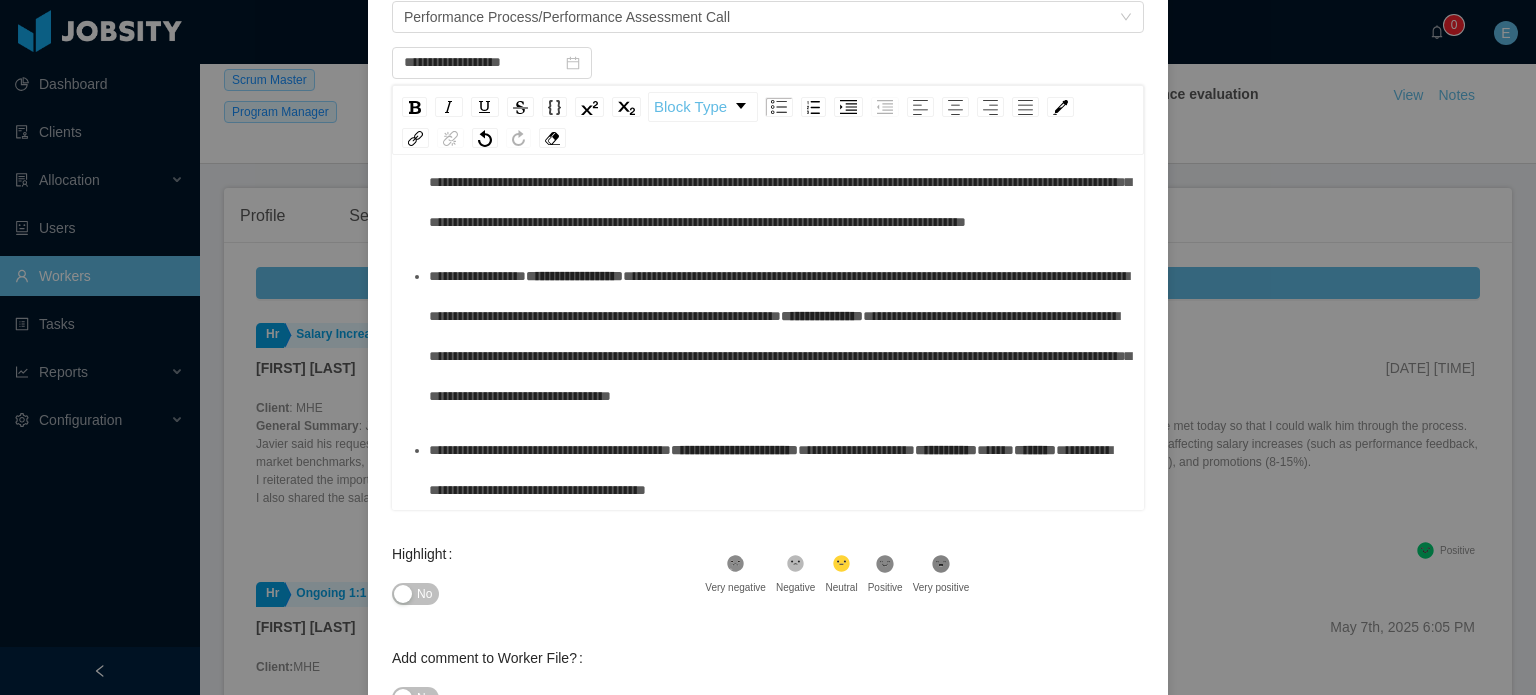scroll, scrollTop: 440, scrollLeft: 0, axis: vertical 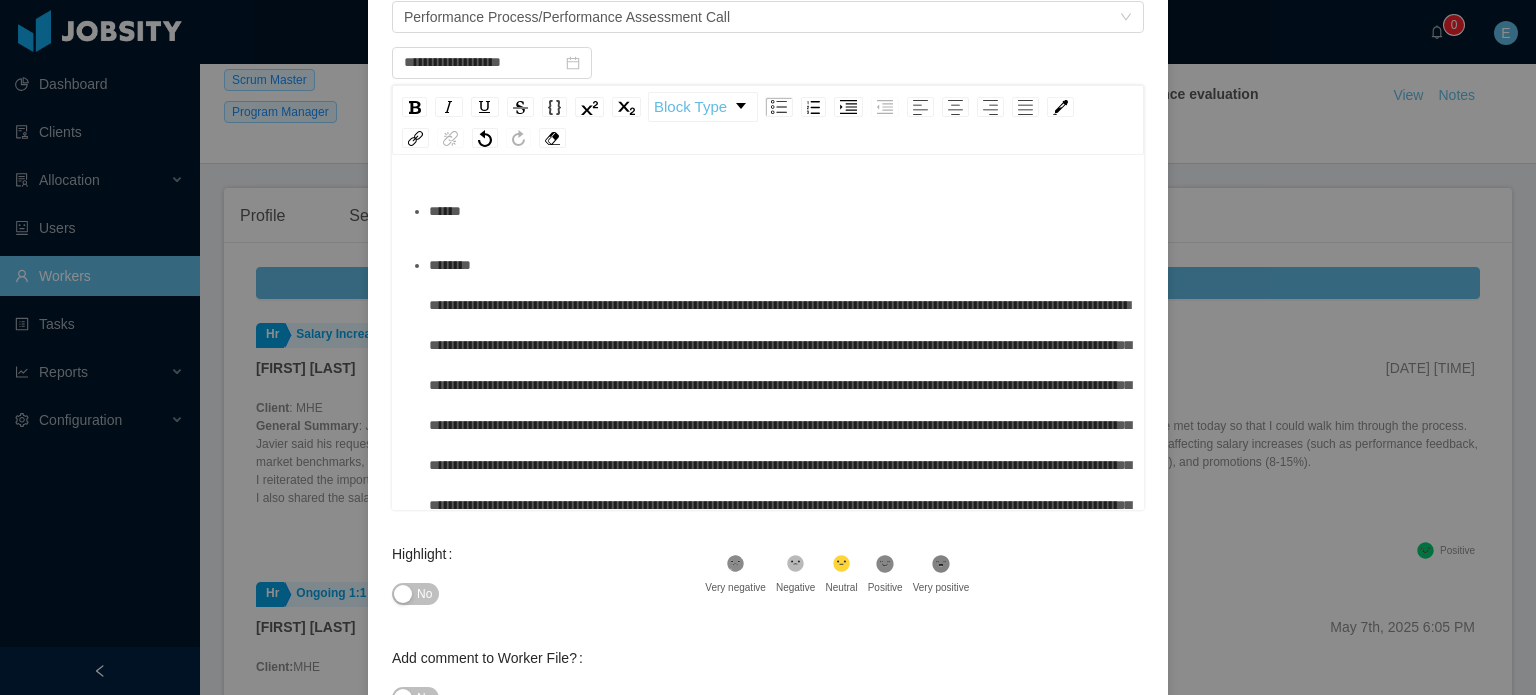 click on "******" at bounding box center [779, 211] 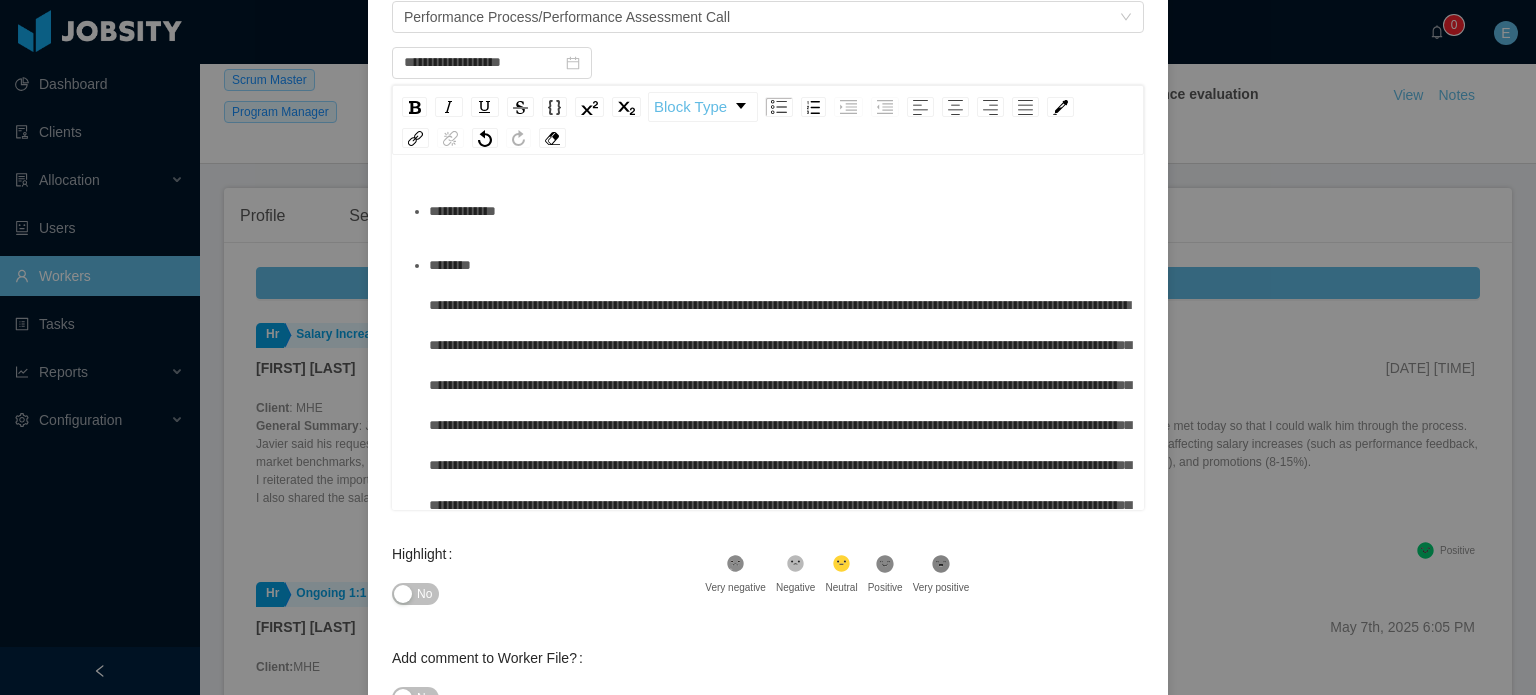 scroll, scrollTop: 150, scrollLeft: 0, axis: vertical 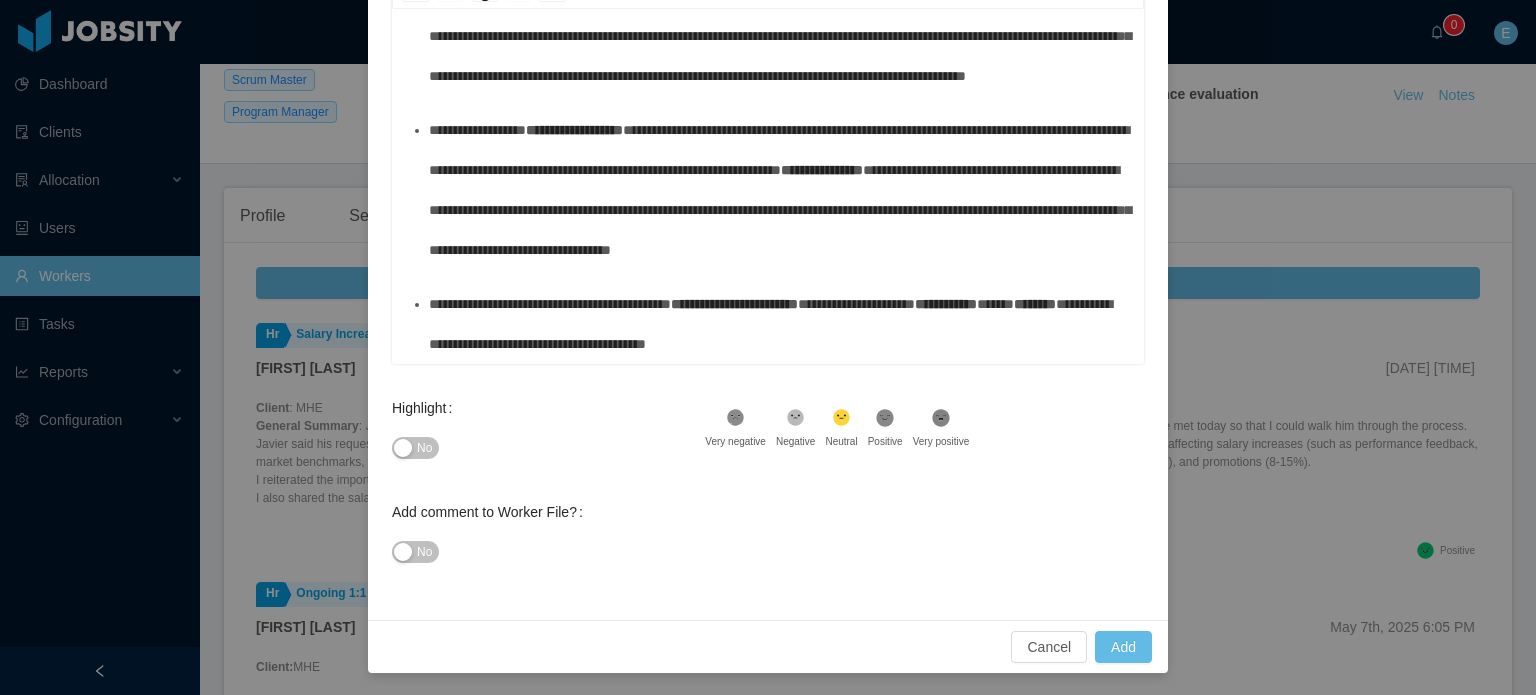 click 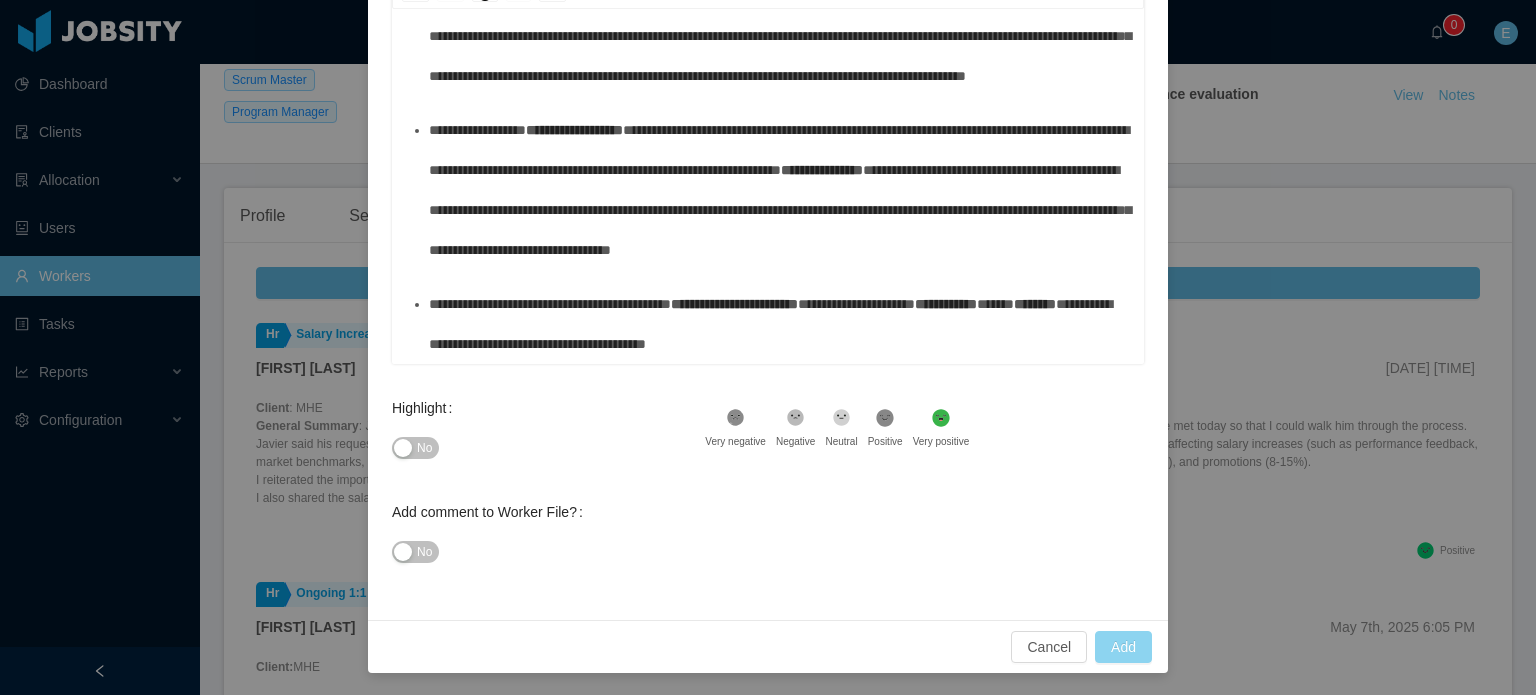 click on "Add" at bounding box center (1123, 647) 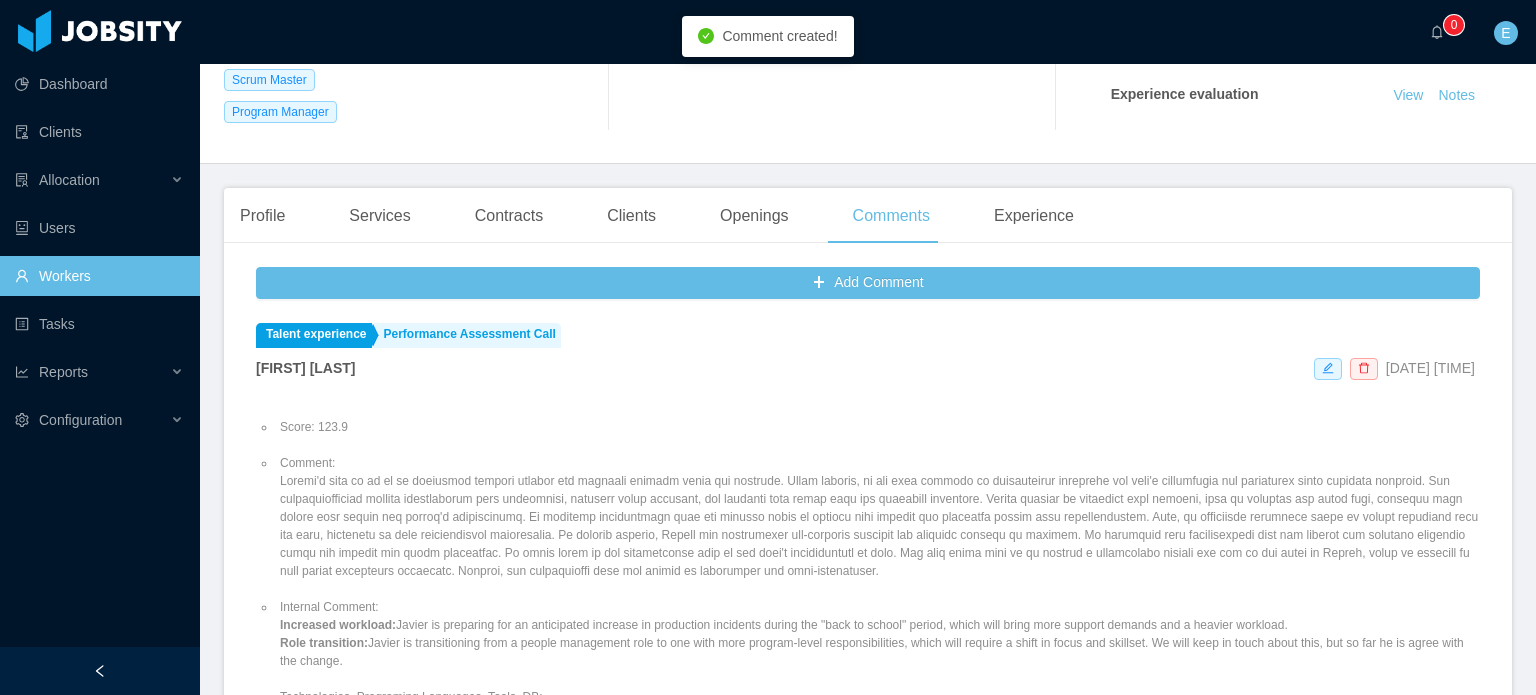 click on "Comment:" at bounding box center (878, 517) 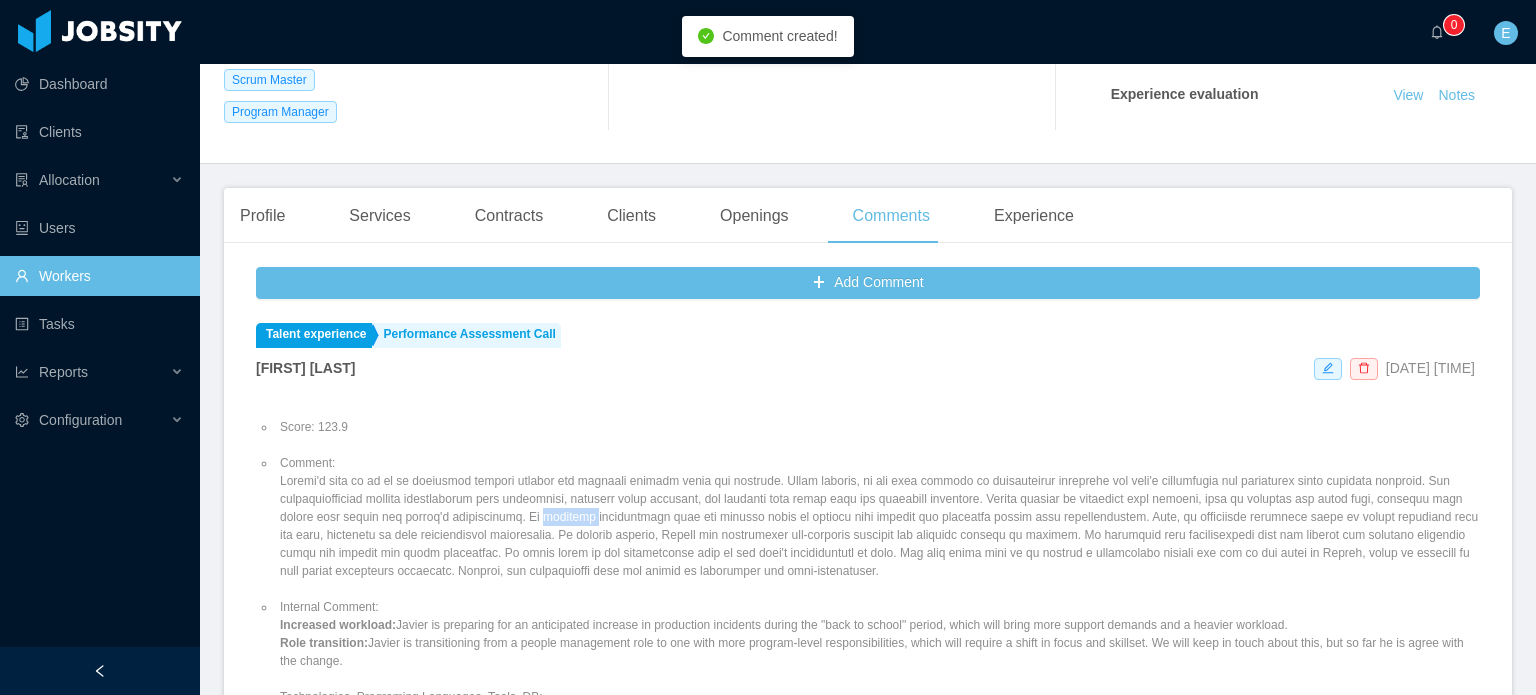 click on "Comment:" at bounding box center (878, 517) 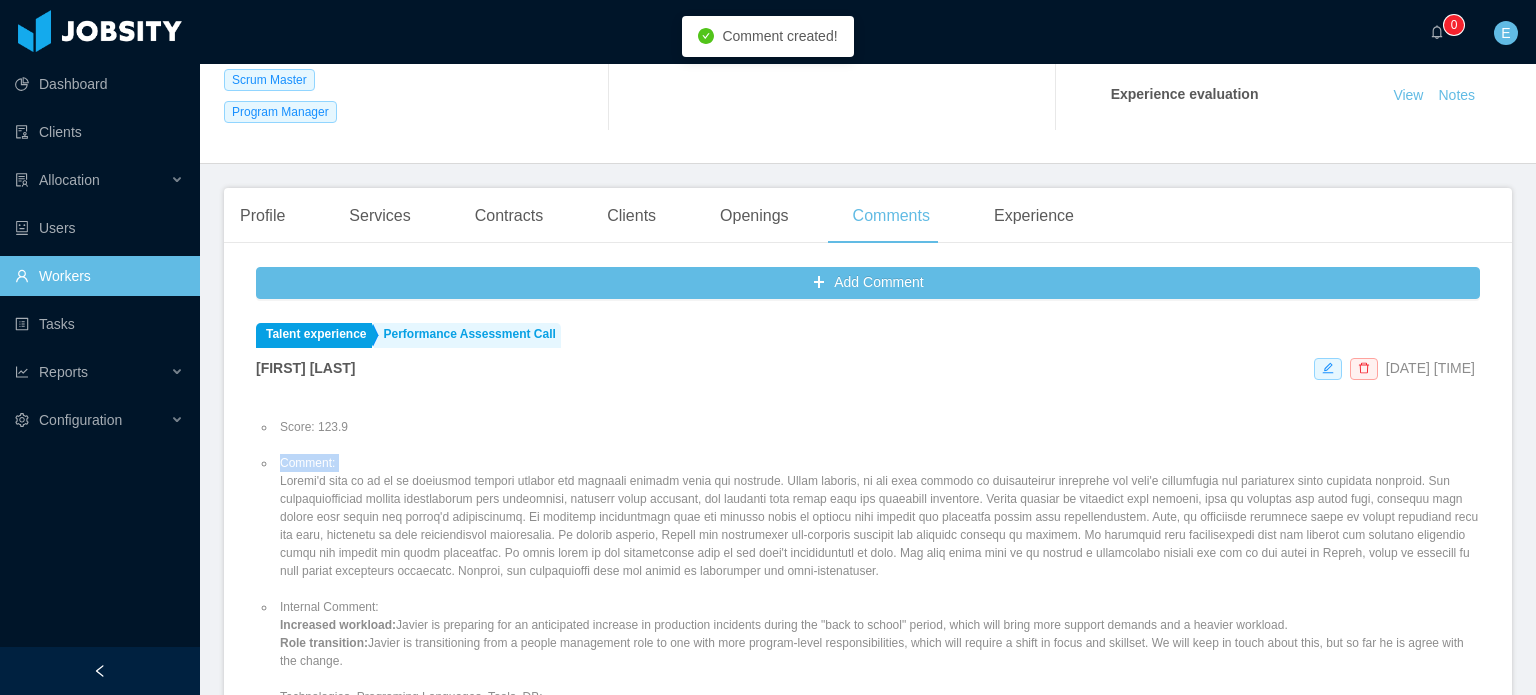 click on "Comment:" at bounding box center (878, 517) 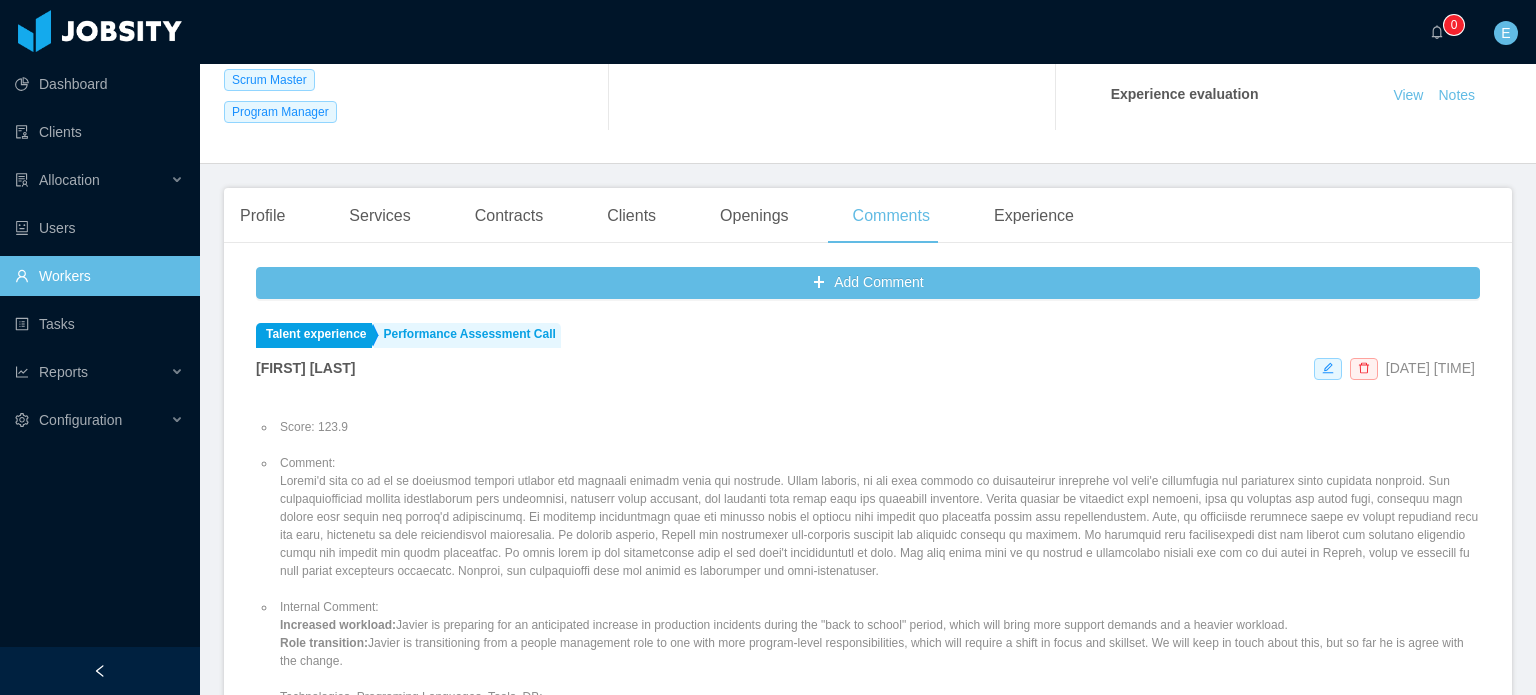 click on "Score: 123.9" at bounding box center [878, 427] 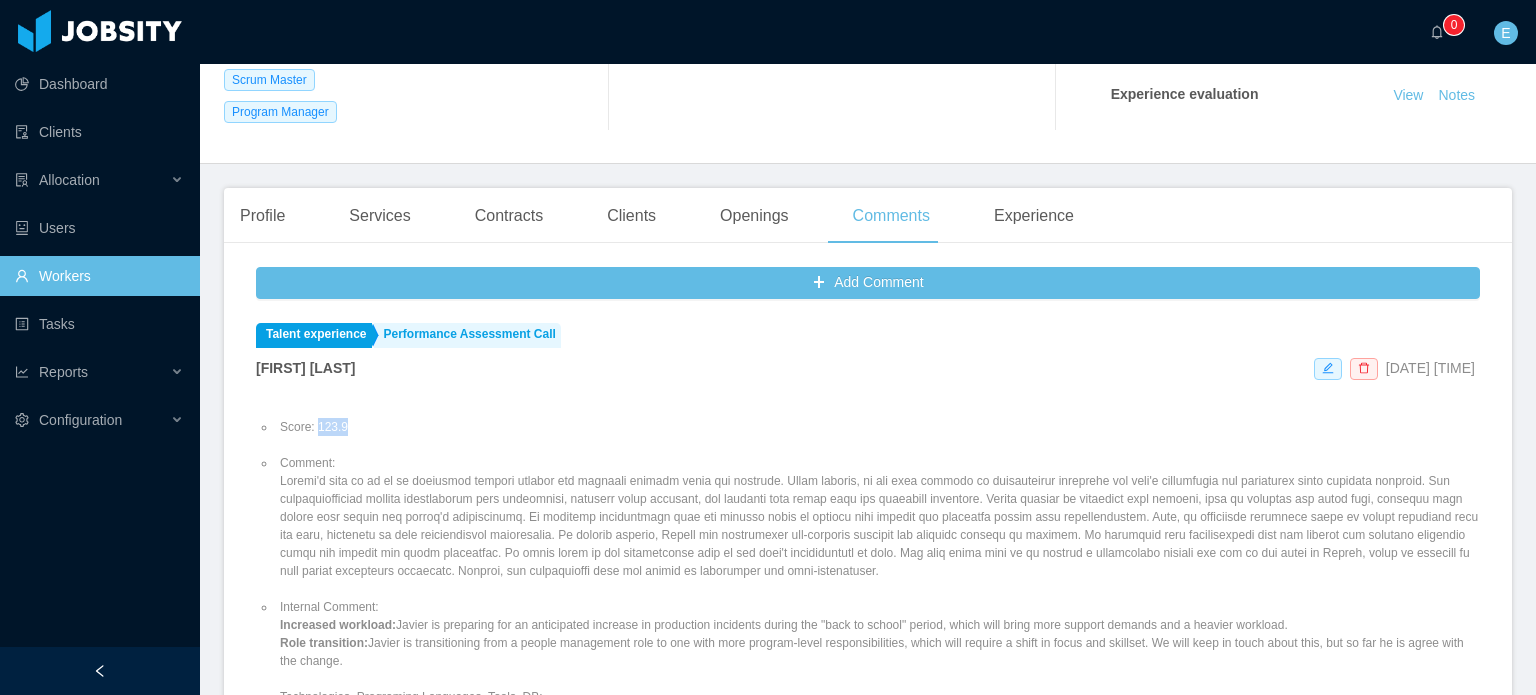 drag, startPoint x: 353, startPoint y: 440, endPoint x: 318, endPoint y: 441, distance: 35.014282 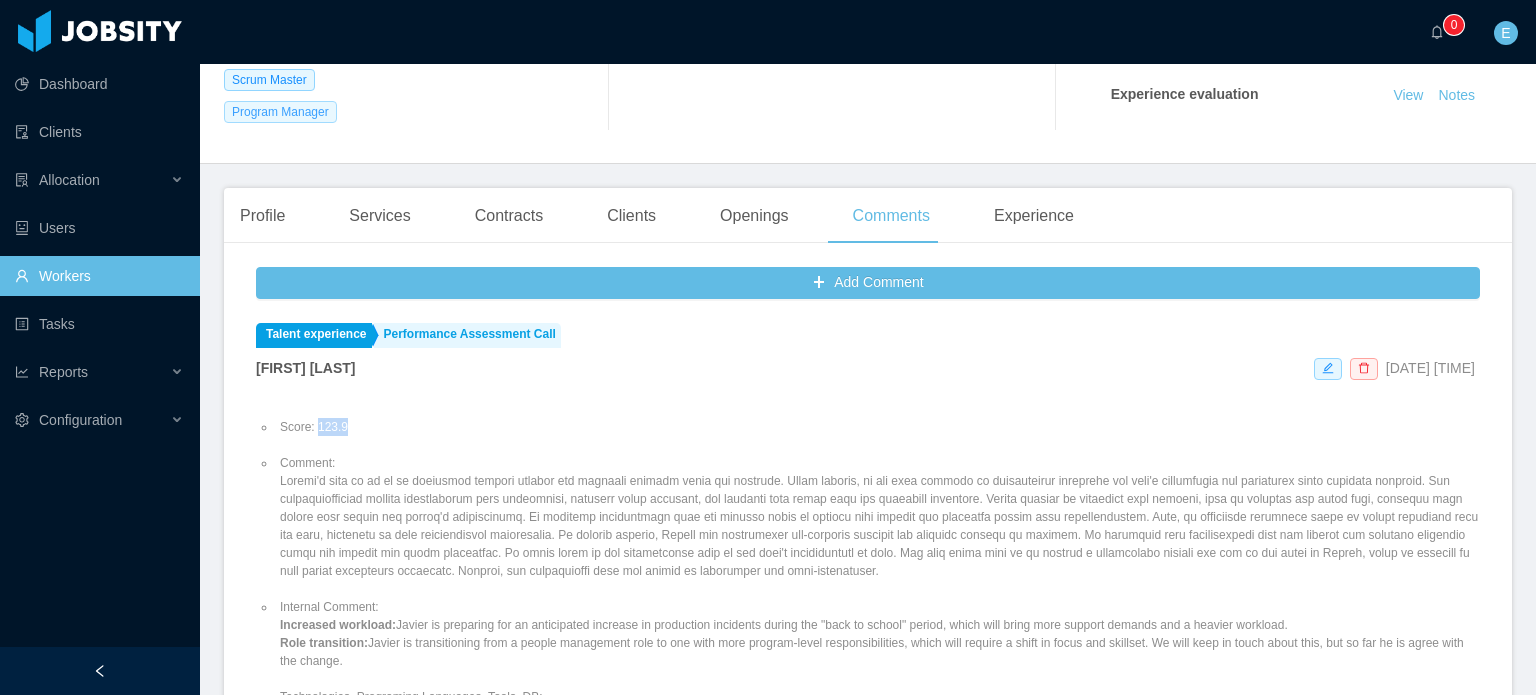 copy on "123.9" 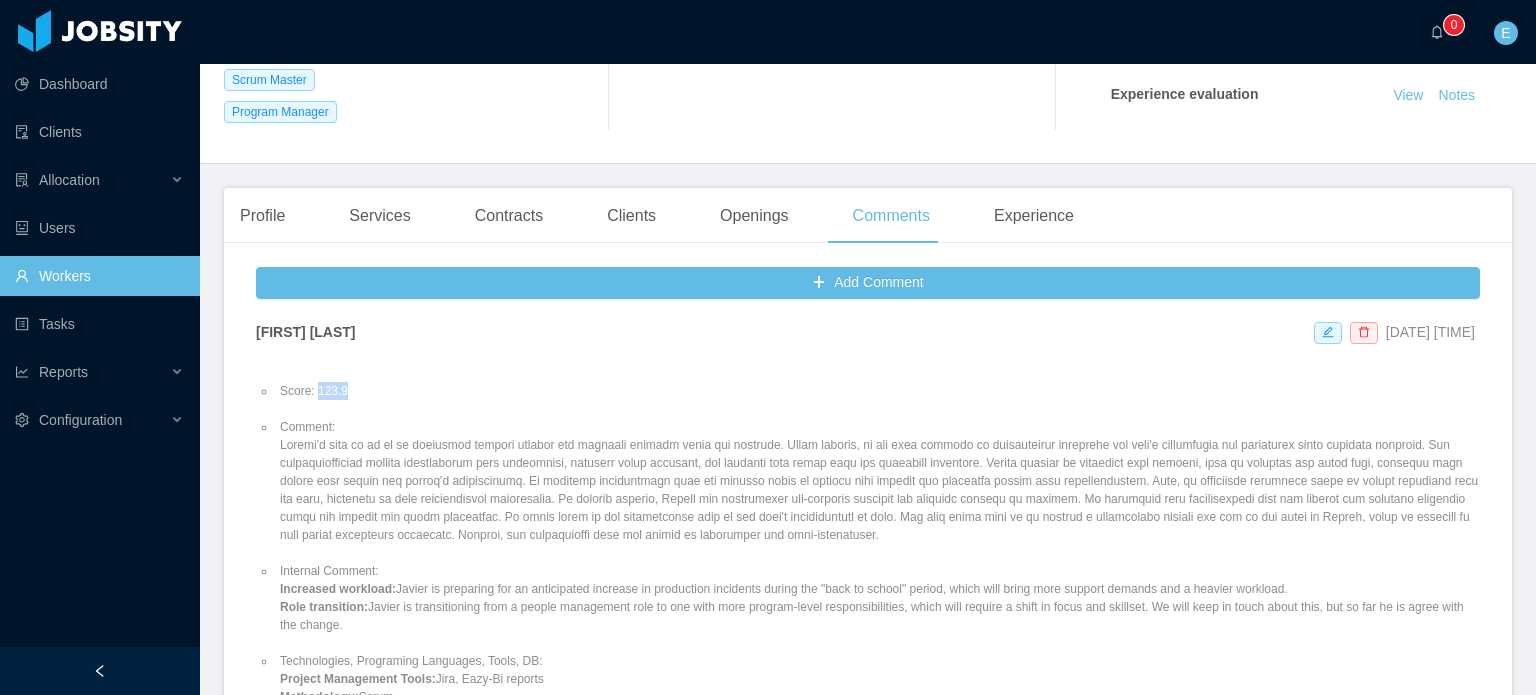 scroll, scrollTop: 100, scrollLeft: 0, axis: vertical 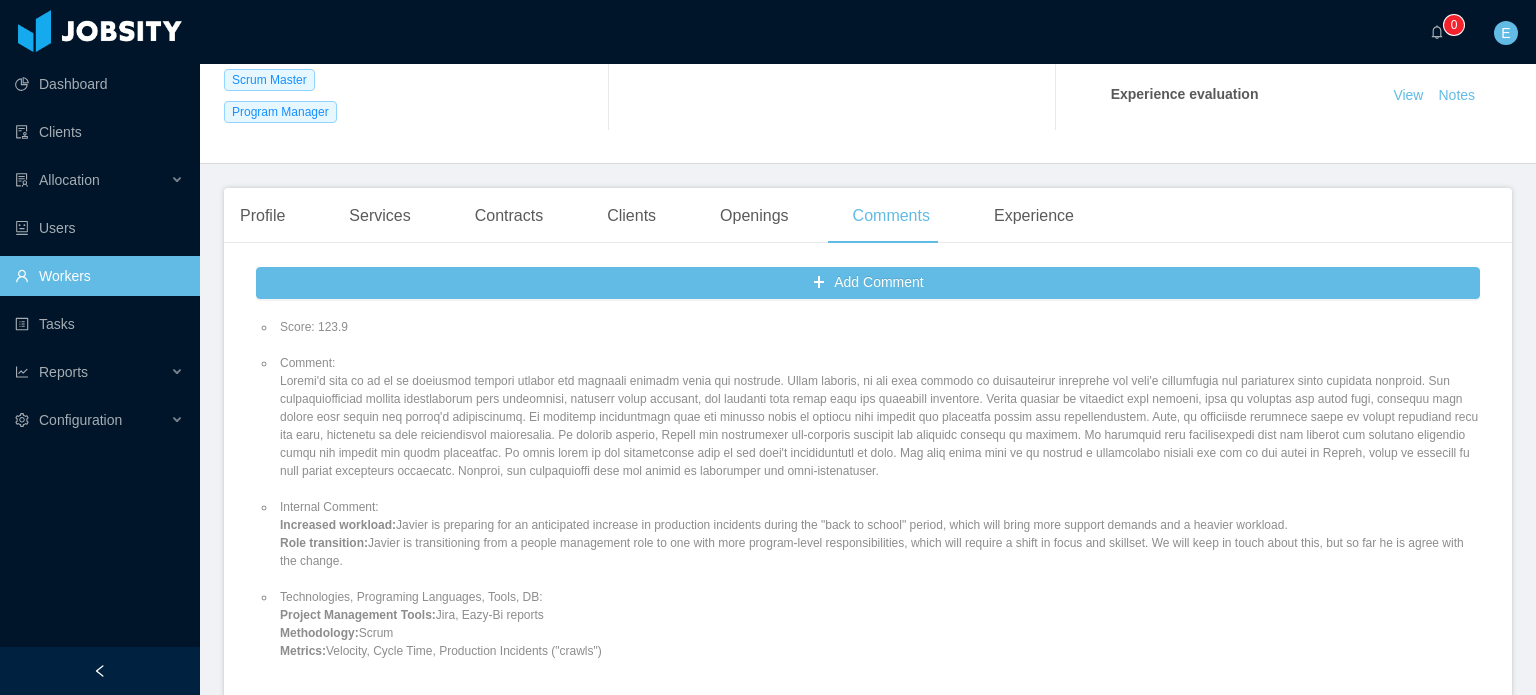 click on "Comment:" at bounding box center (878, 417) 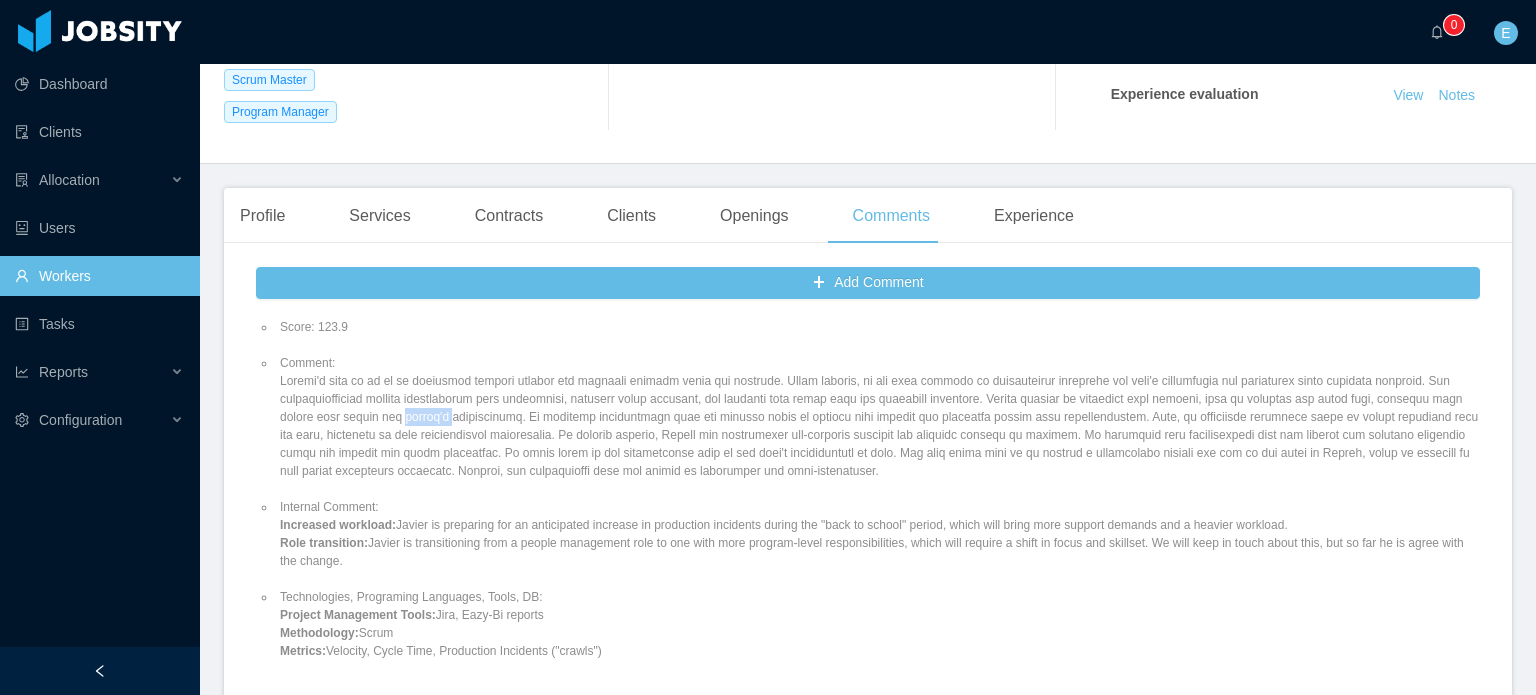 click on "Comment:" at bounding box center [878, 417] 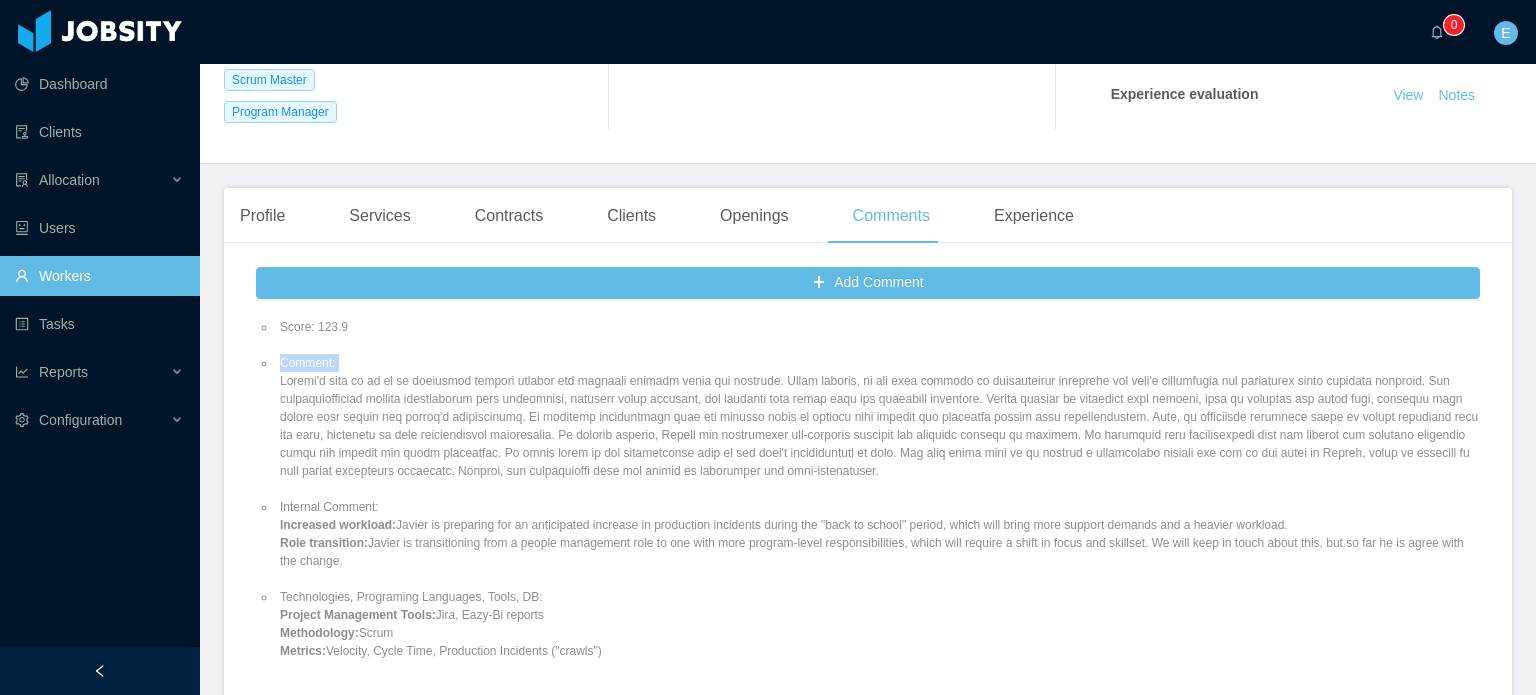 click on "Comment:" at bounding box center (878, 417) 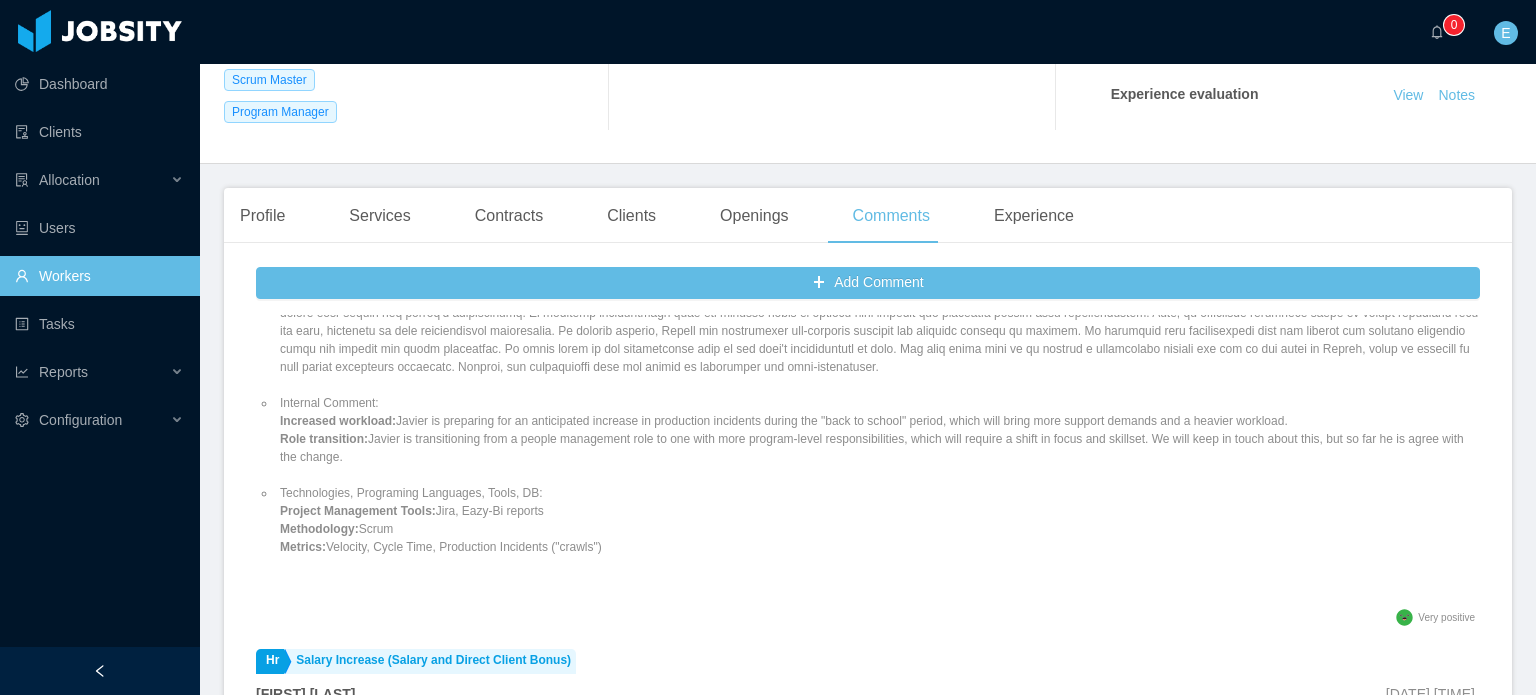 scroll, scrollTop: 200, scrollLeft: 0, axis: vertical 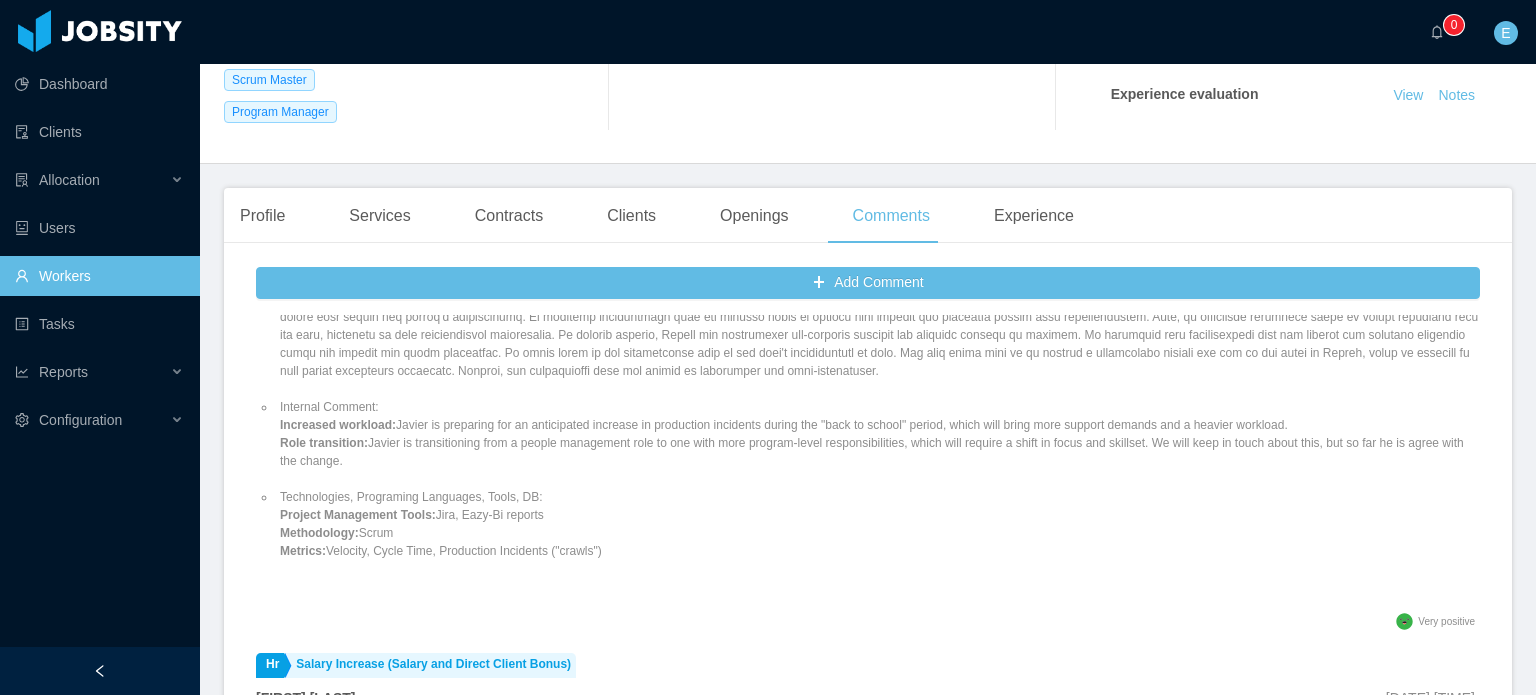 drag, startPoint x: 616, startPoint y: 564, endPoint x: 280, endPoint y: 423, distance: 364.38577 